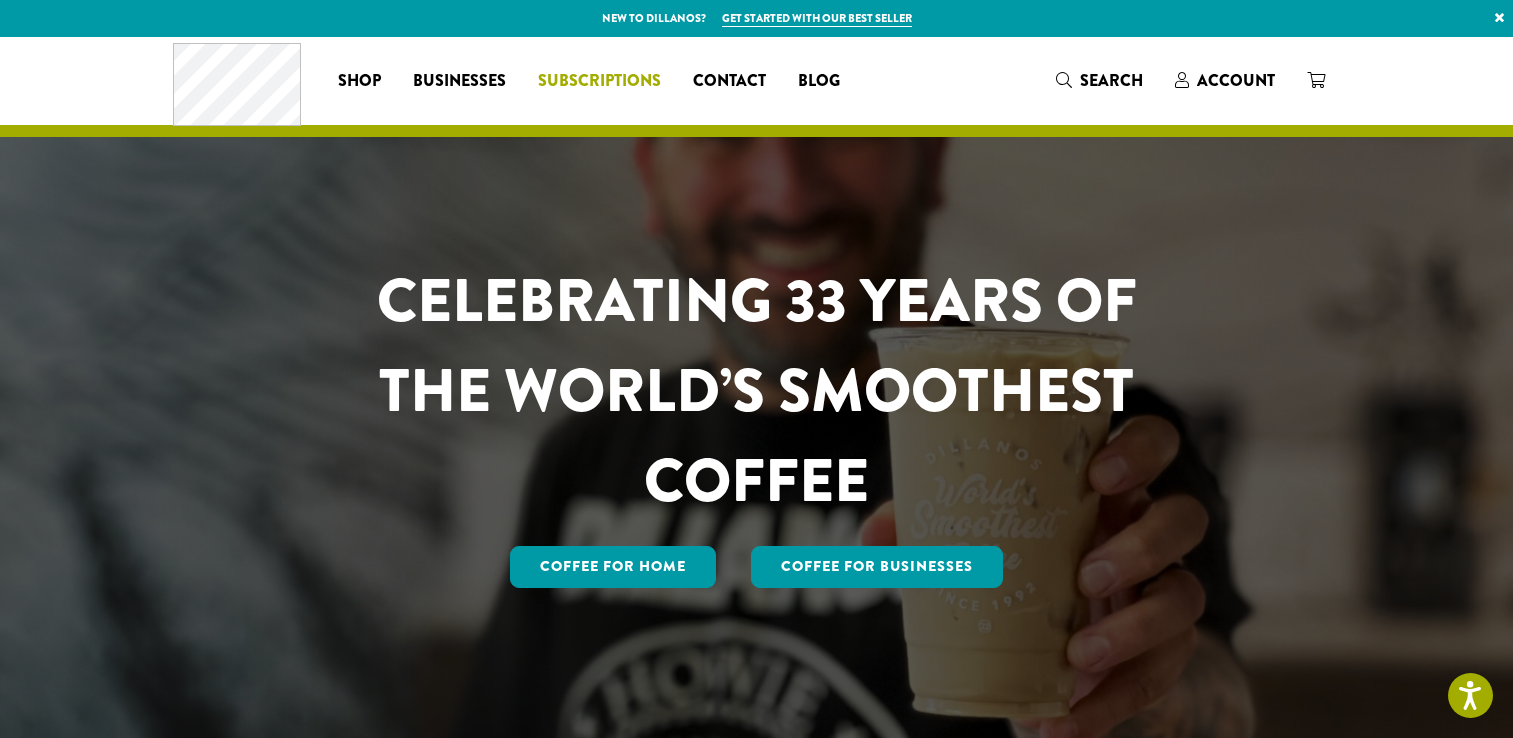 scroll, scrollTop: 0, scrollLeft: 0, axis: both 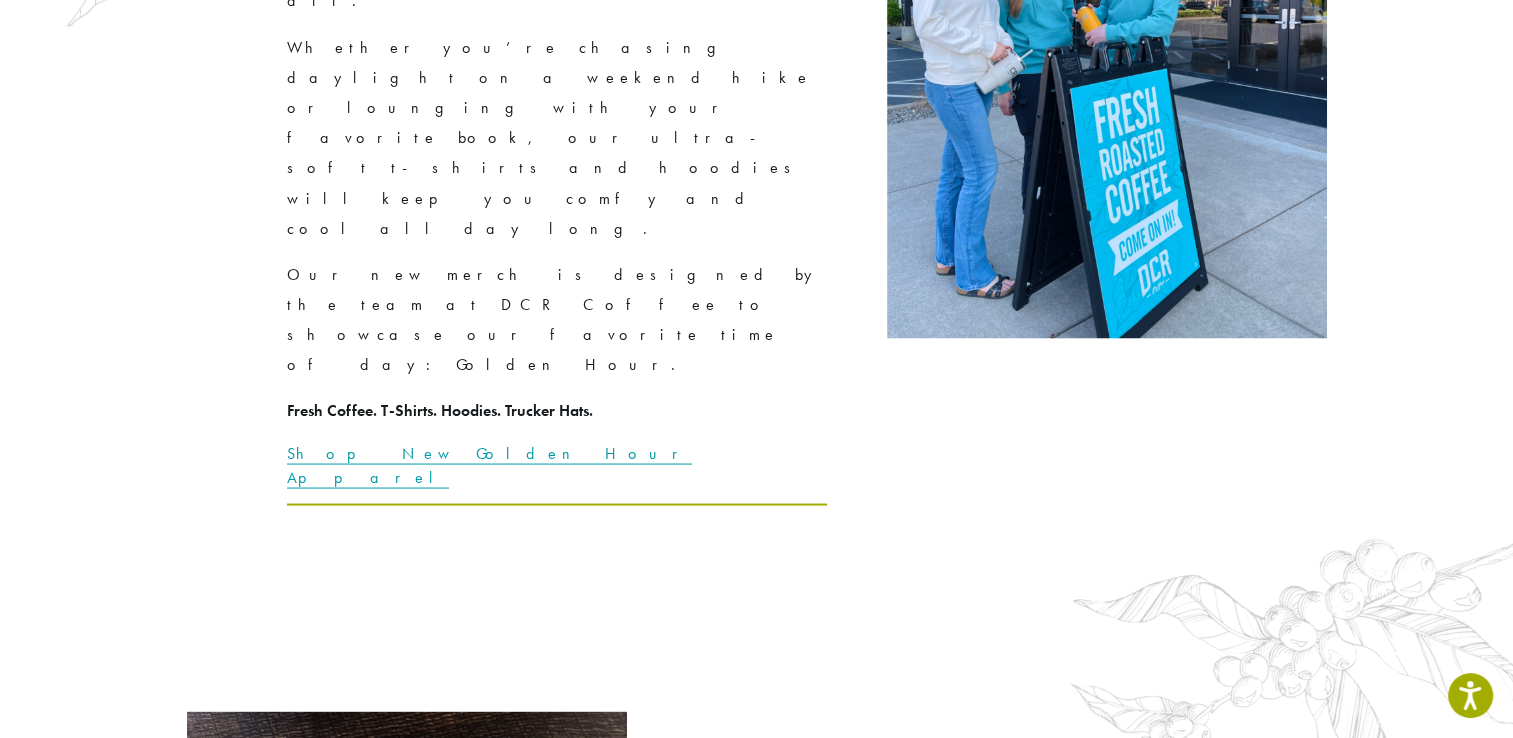 click at bounding box center (407, 1004) 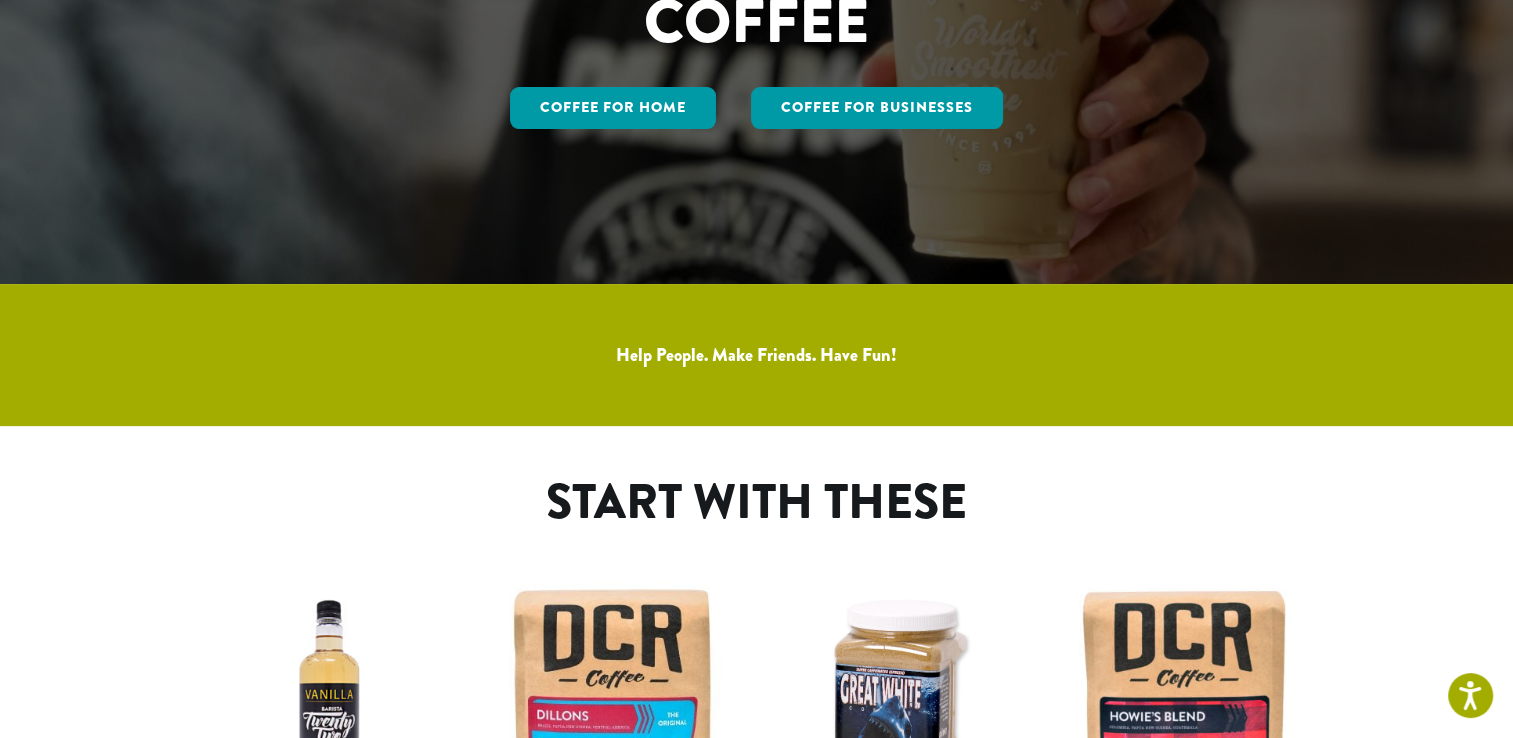 scroll, scrollTop: 0, scrollLeft: 0, axis: both 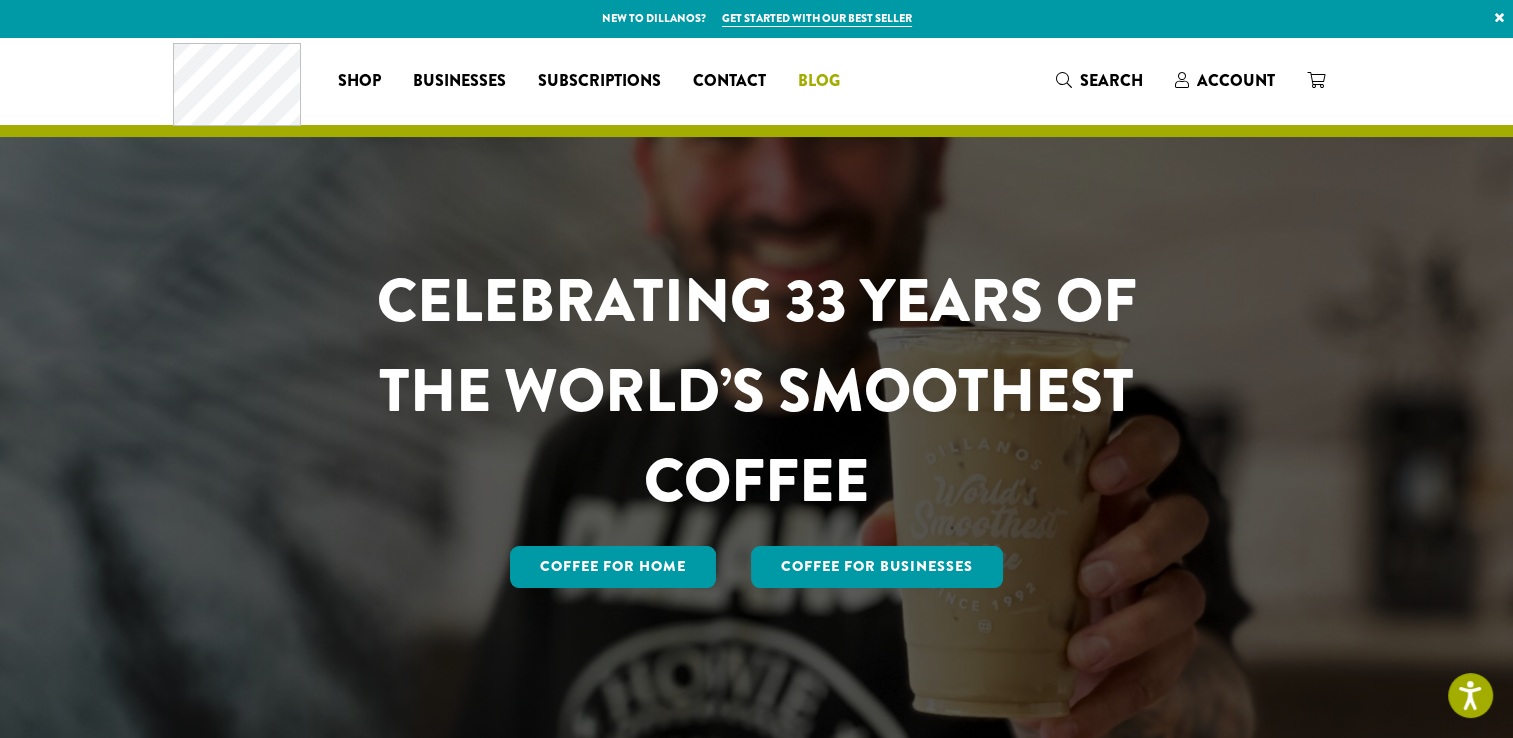 click on "Blog" at bounding box center [819, 81] 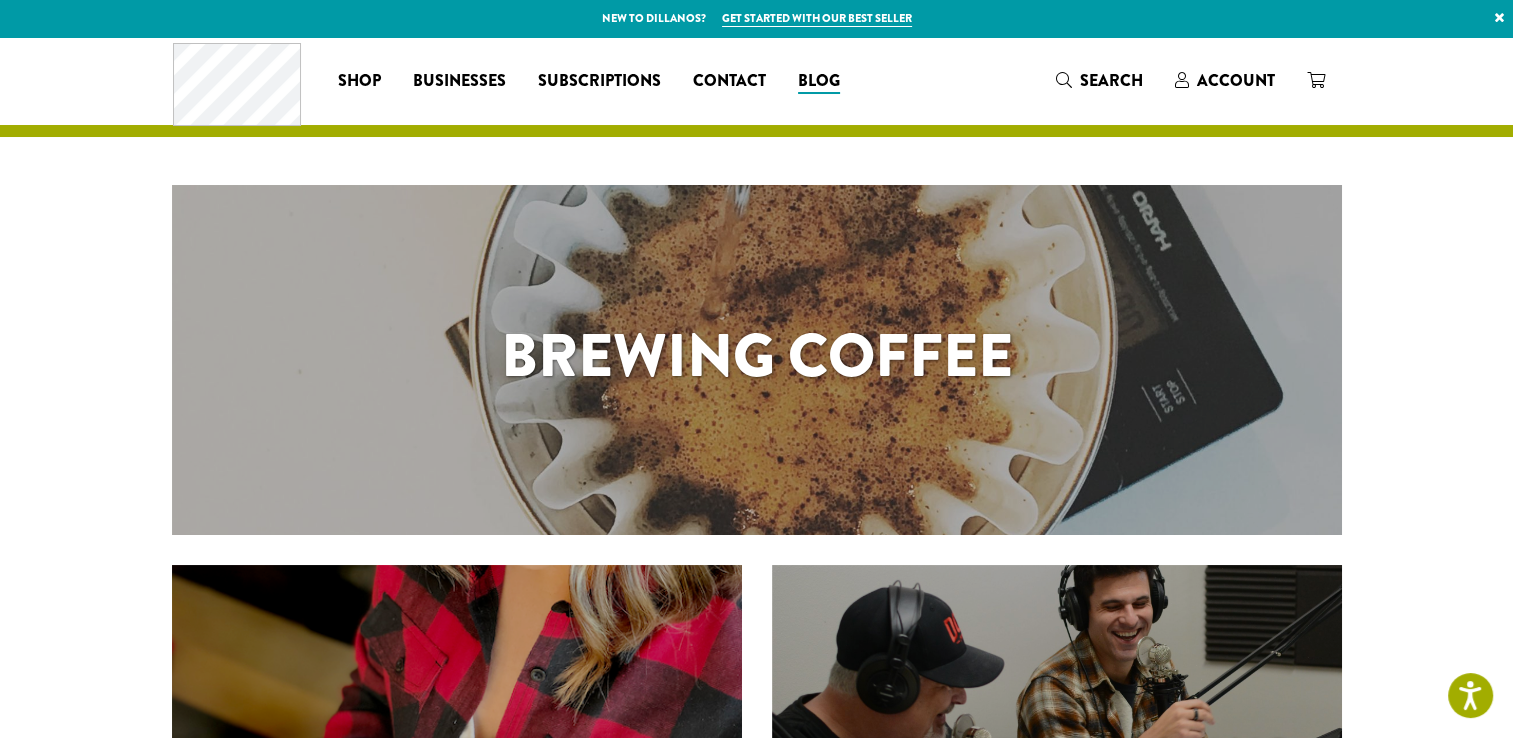 scroll, scrollTop: 271, scrollLeft: 0, axis: vertical 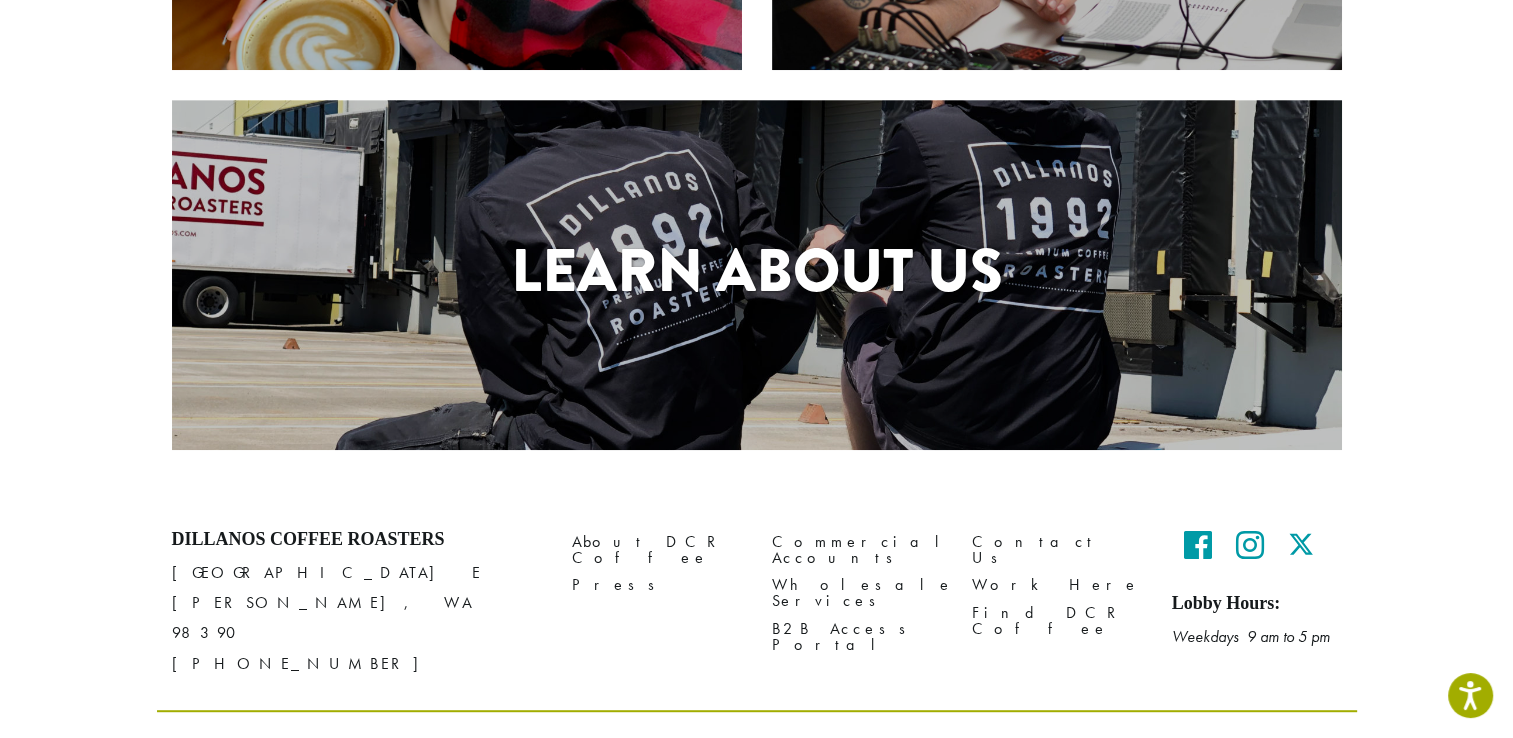 click on "Learn About Us" at bounding box center [757, 271] 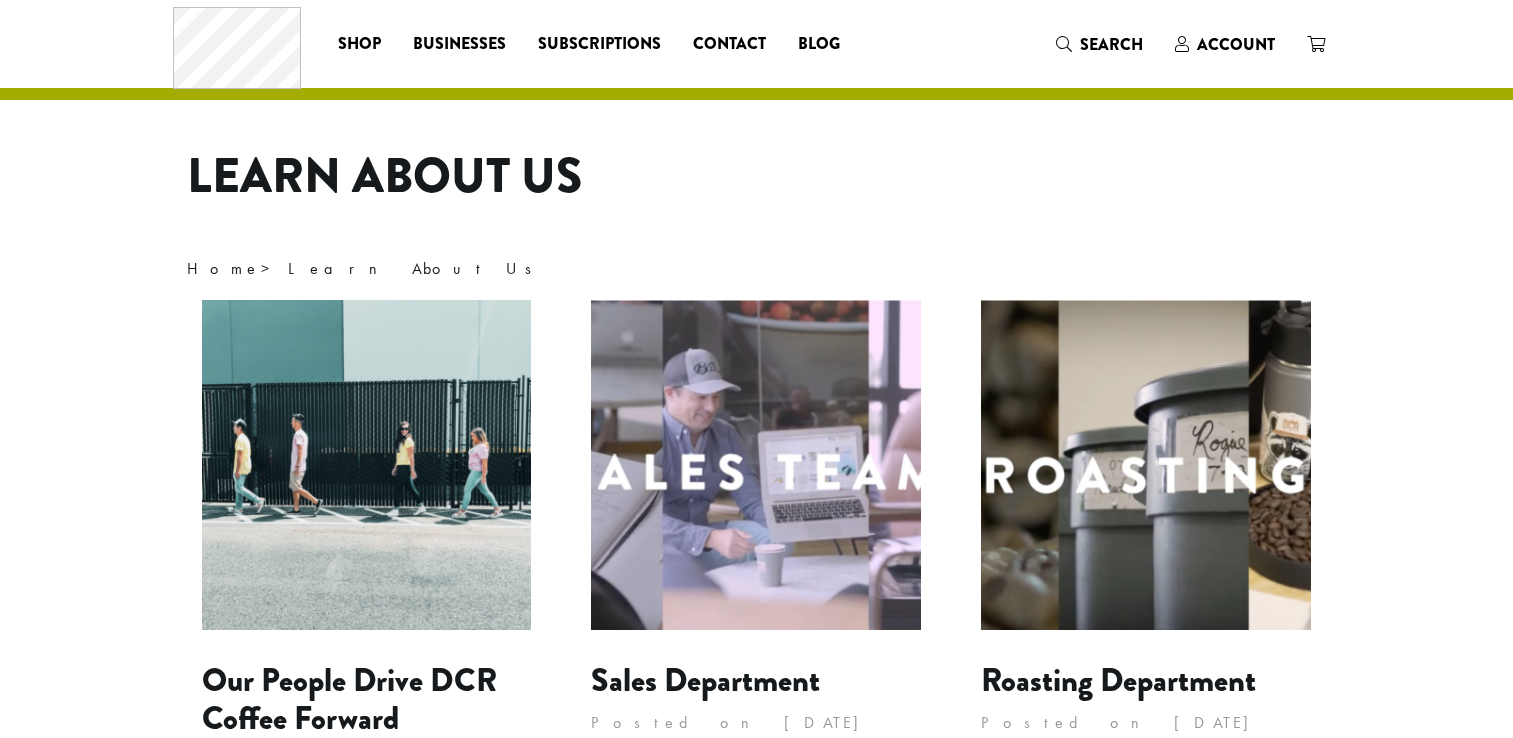 scroll, scrollTop: 0, scrollLeft: 0, axis: both 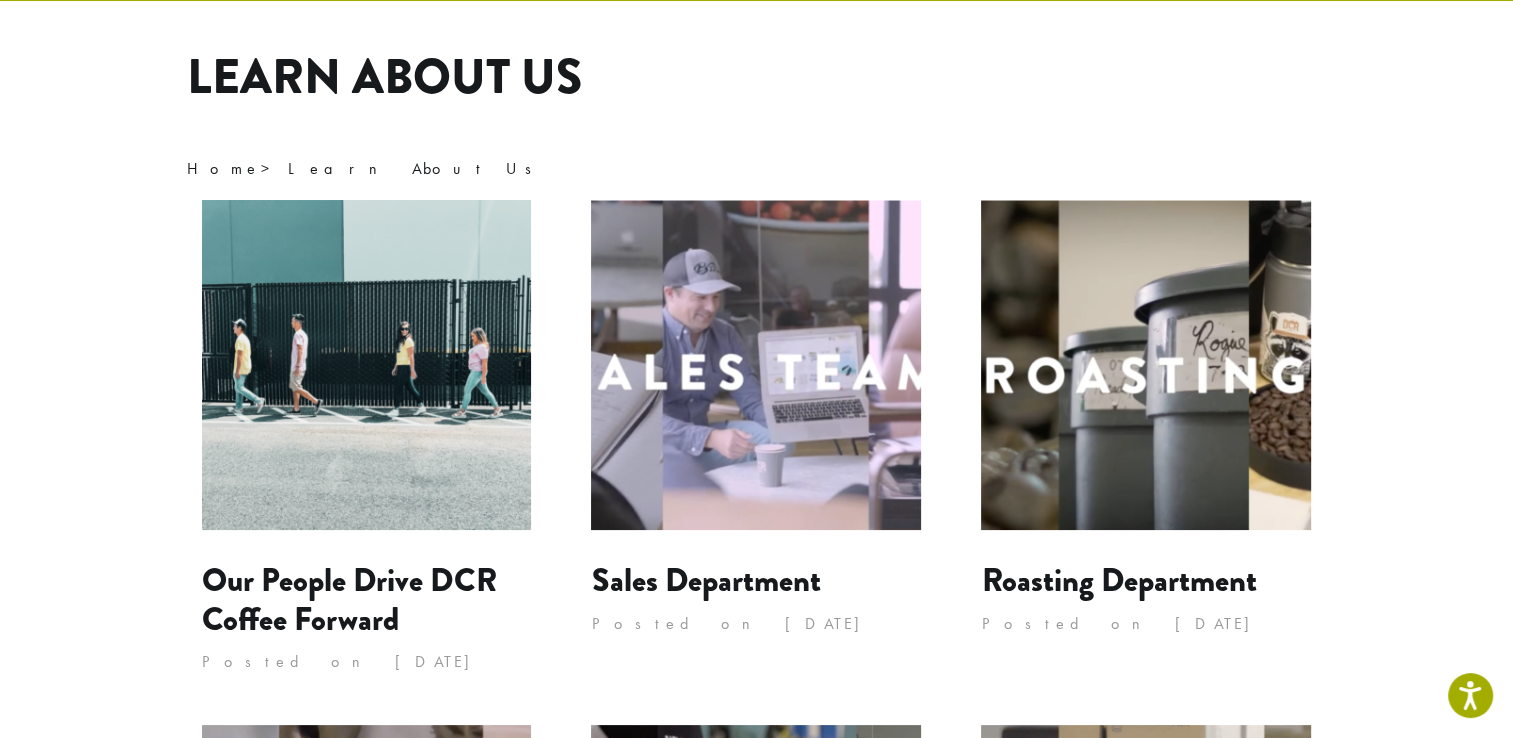 click at bounding box center [1146, 365] 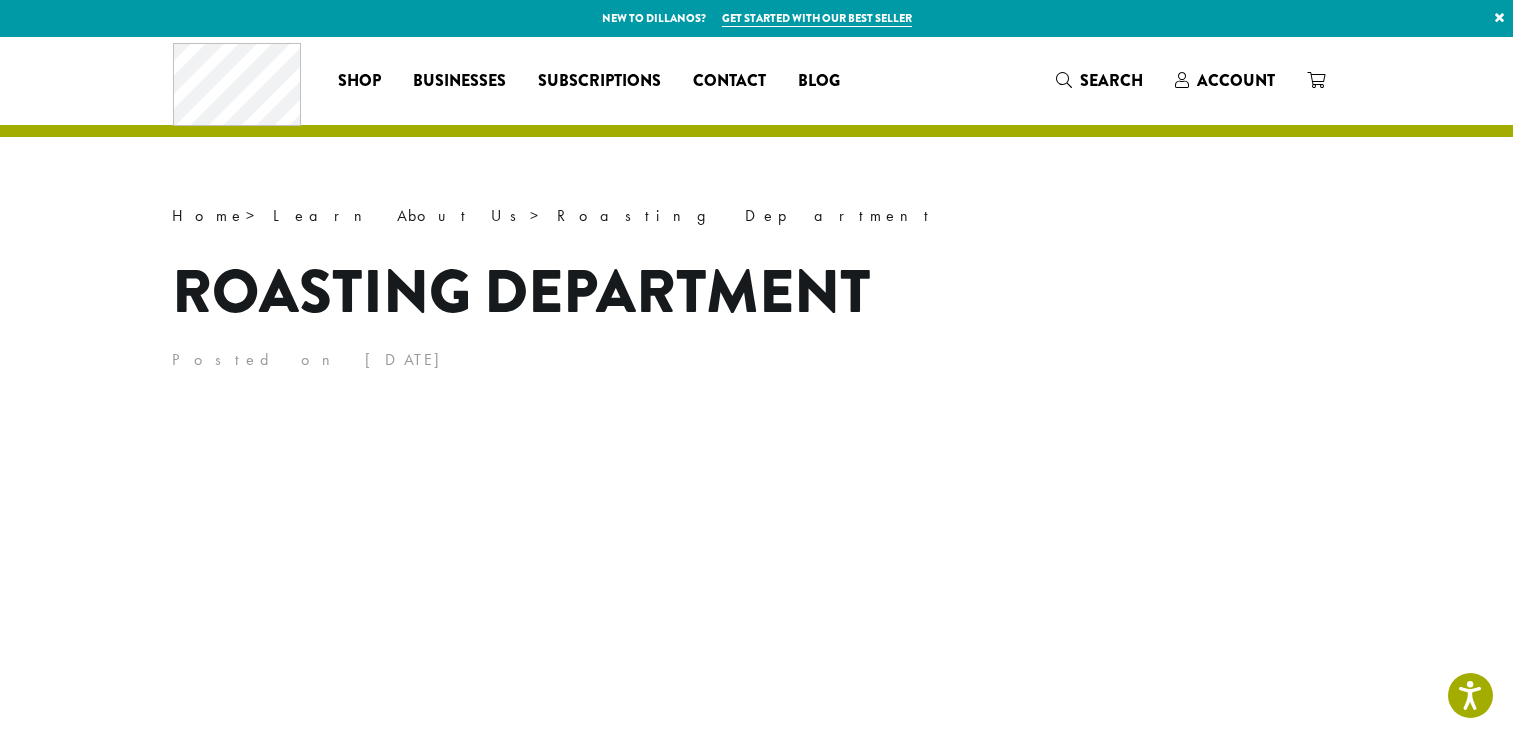 scroll, scrollTop: 0, scrollLeft: 0, axis: both 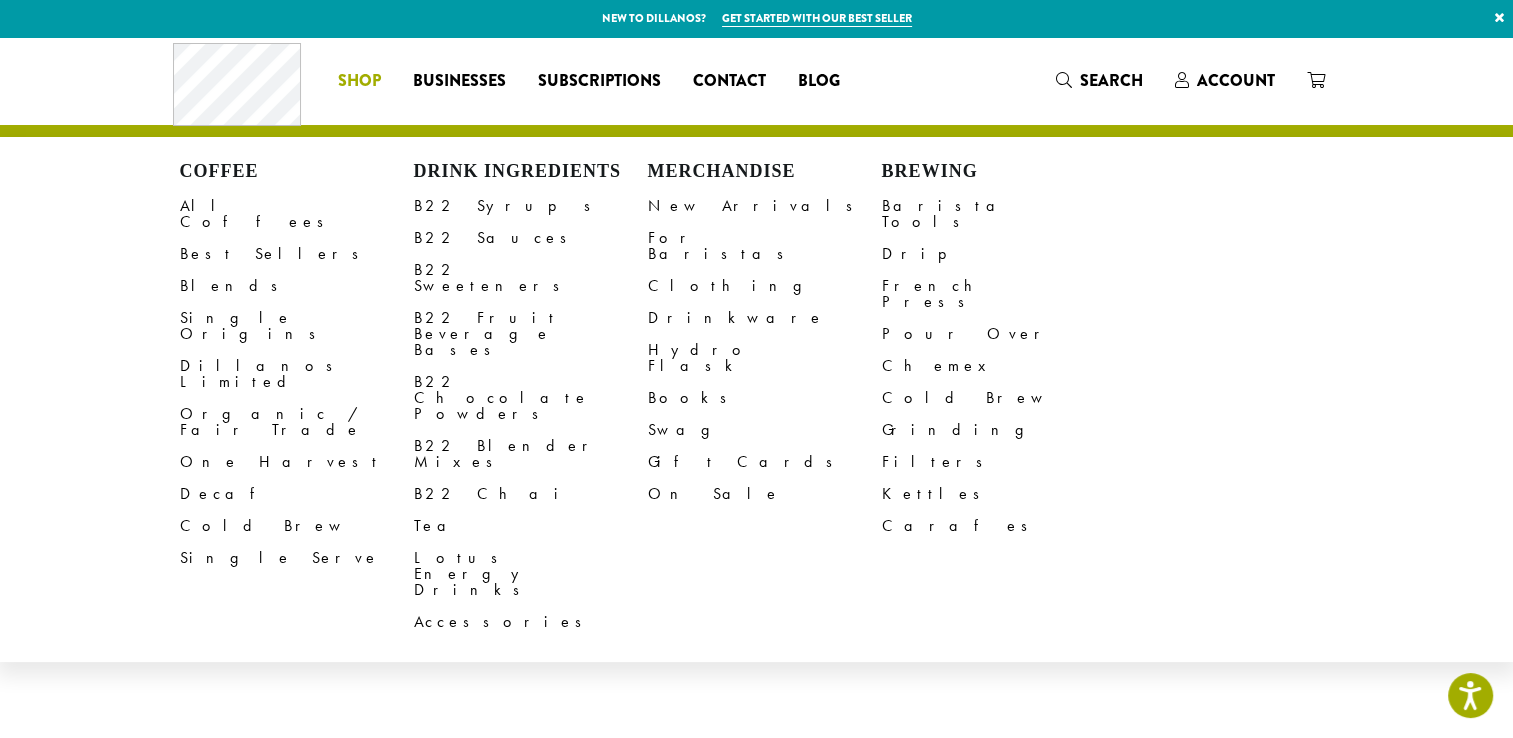 click on "Shop" at bounding box center [359, 81] 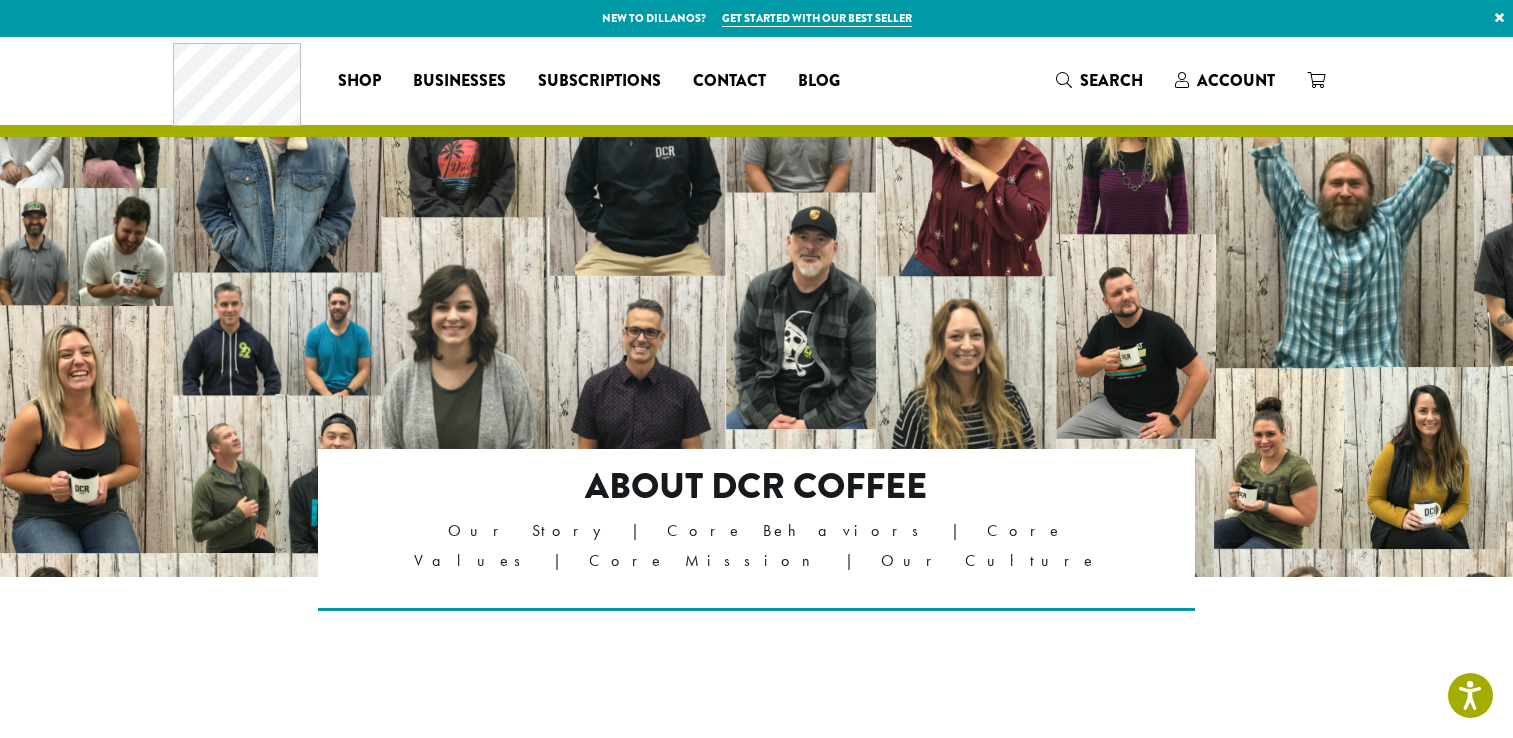 scroll, scrollTop: 0, scrollLeft: 0, axis: both 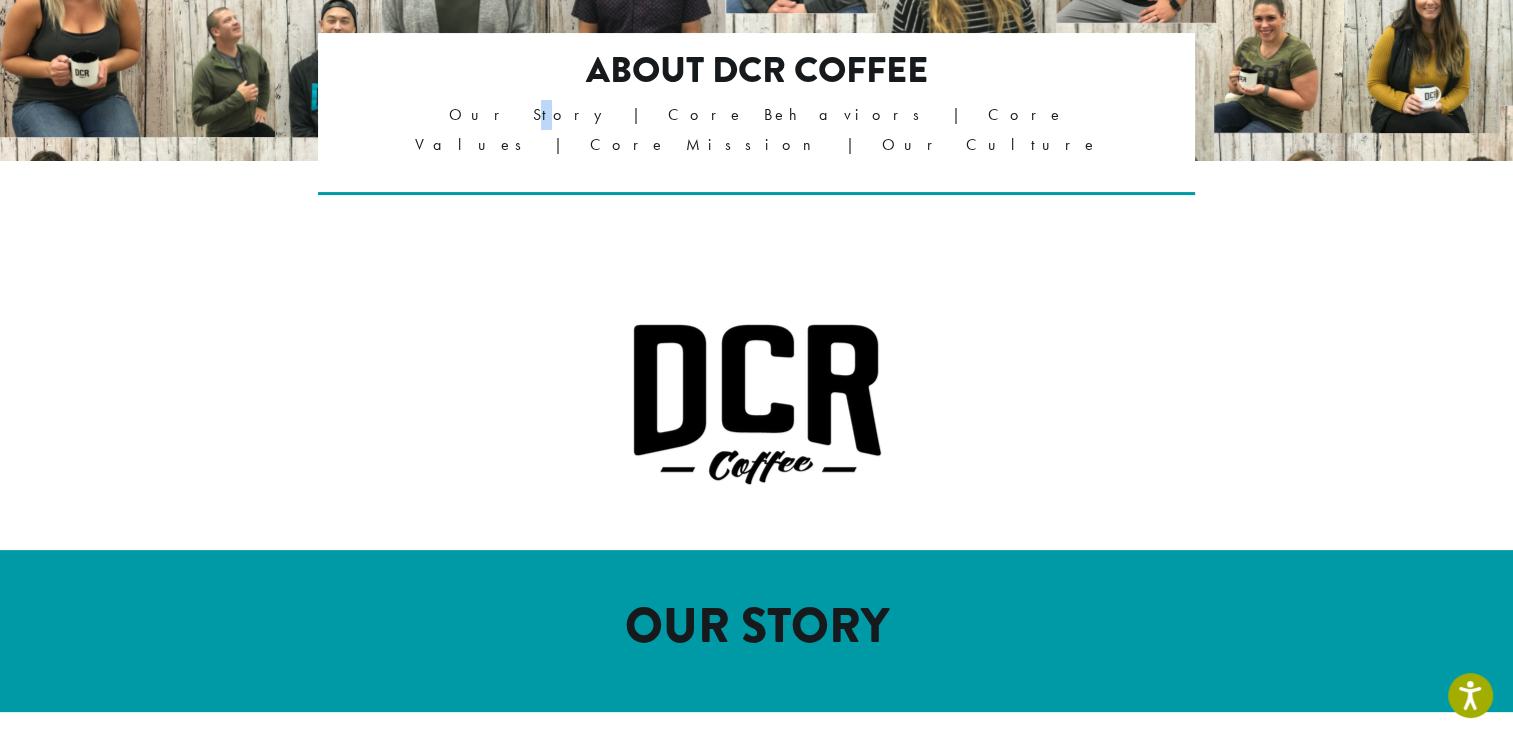 drag, startPoint x: 866, startPoint y: 358, endPoint x: 571, endPoint y: 121, distance: 378.40982 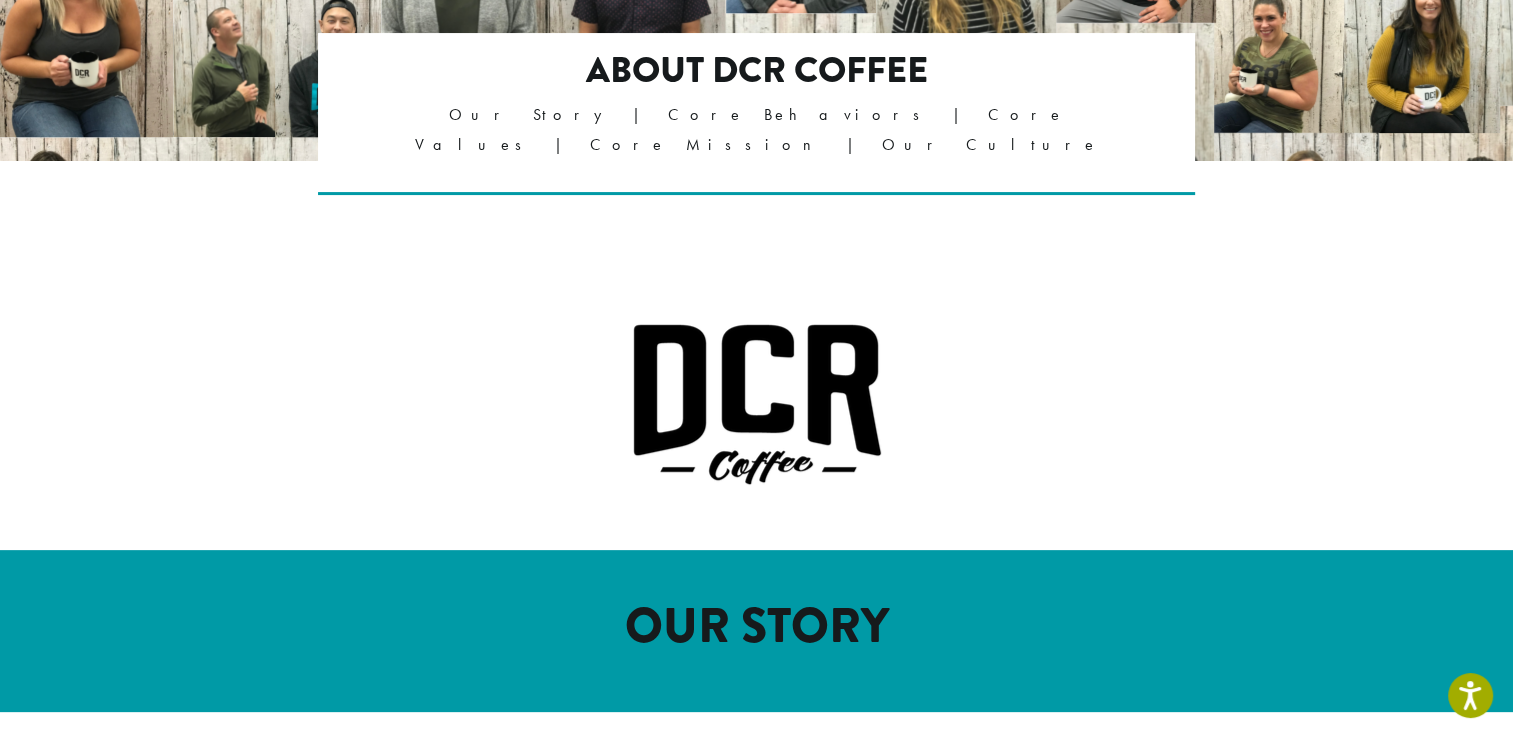 drag, startPoint x: 571, startPoint y: 121, endPoint x: 560, endPoint y: 120, distance: 11.045361 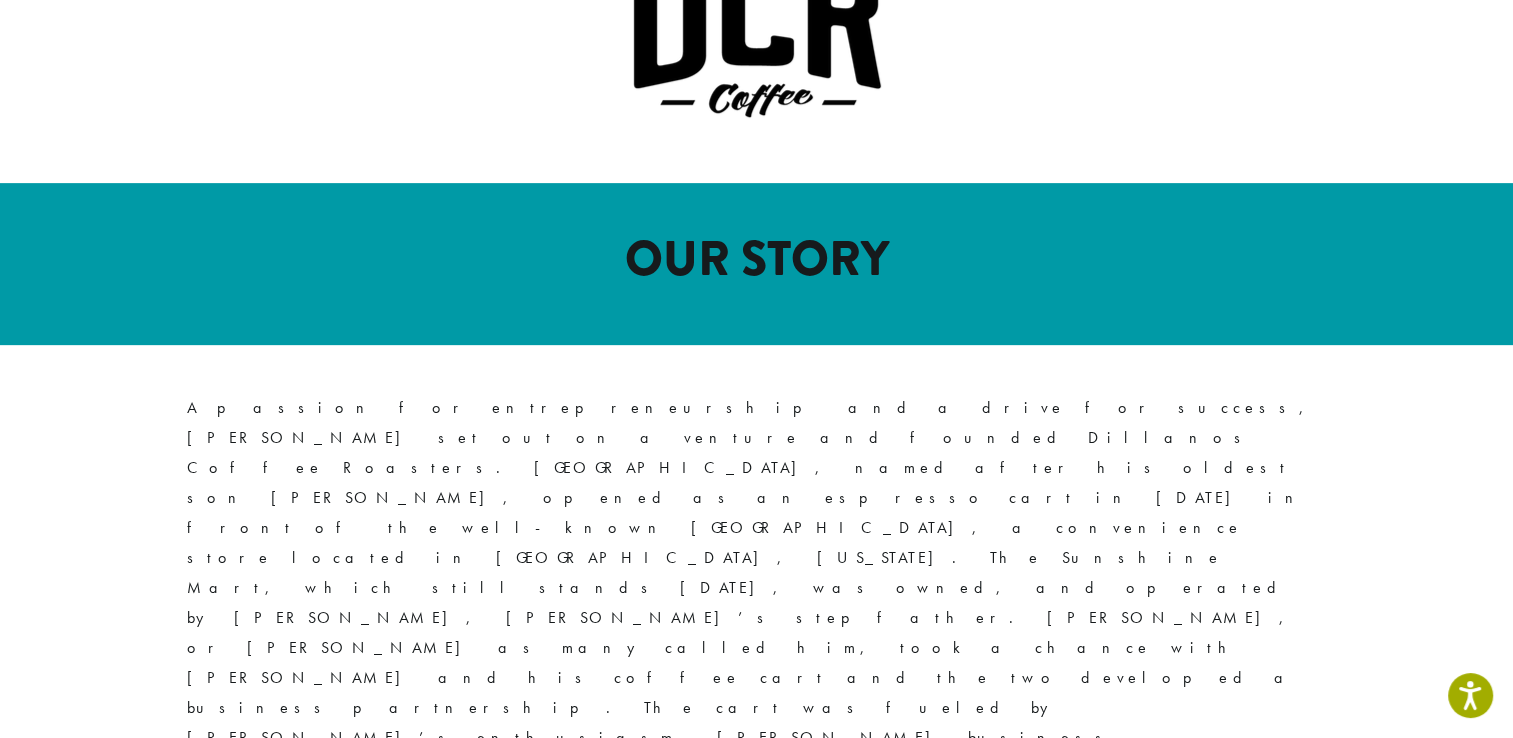 scroll, scrollTop: 958, scrollLeft: 0, axis: vertical 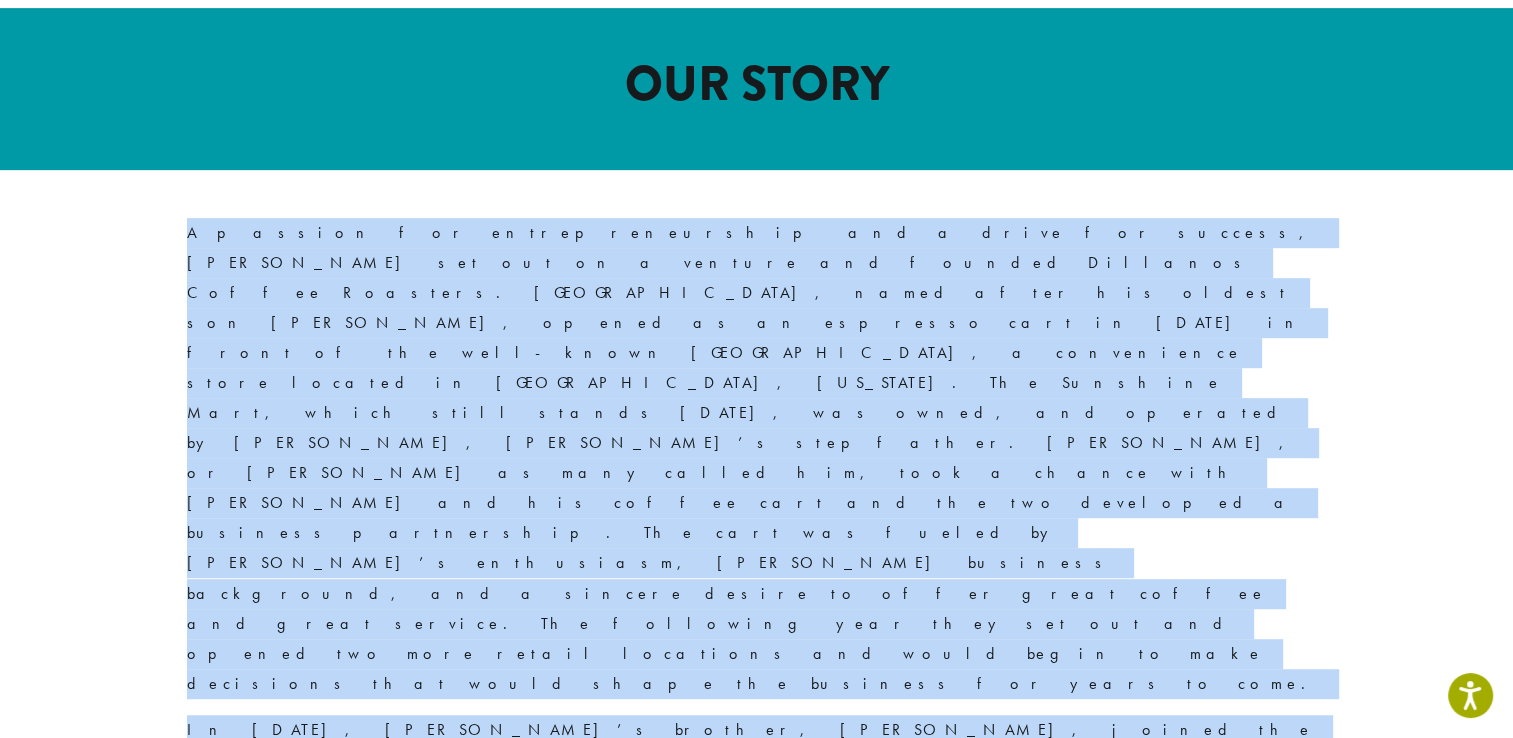 drag, startPoint x: 183, startPoint y: 196, endPoint x: 1188, endPoint y: 611, distance: 1087.3132 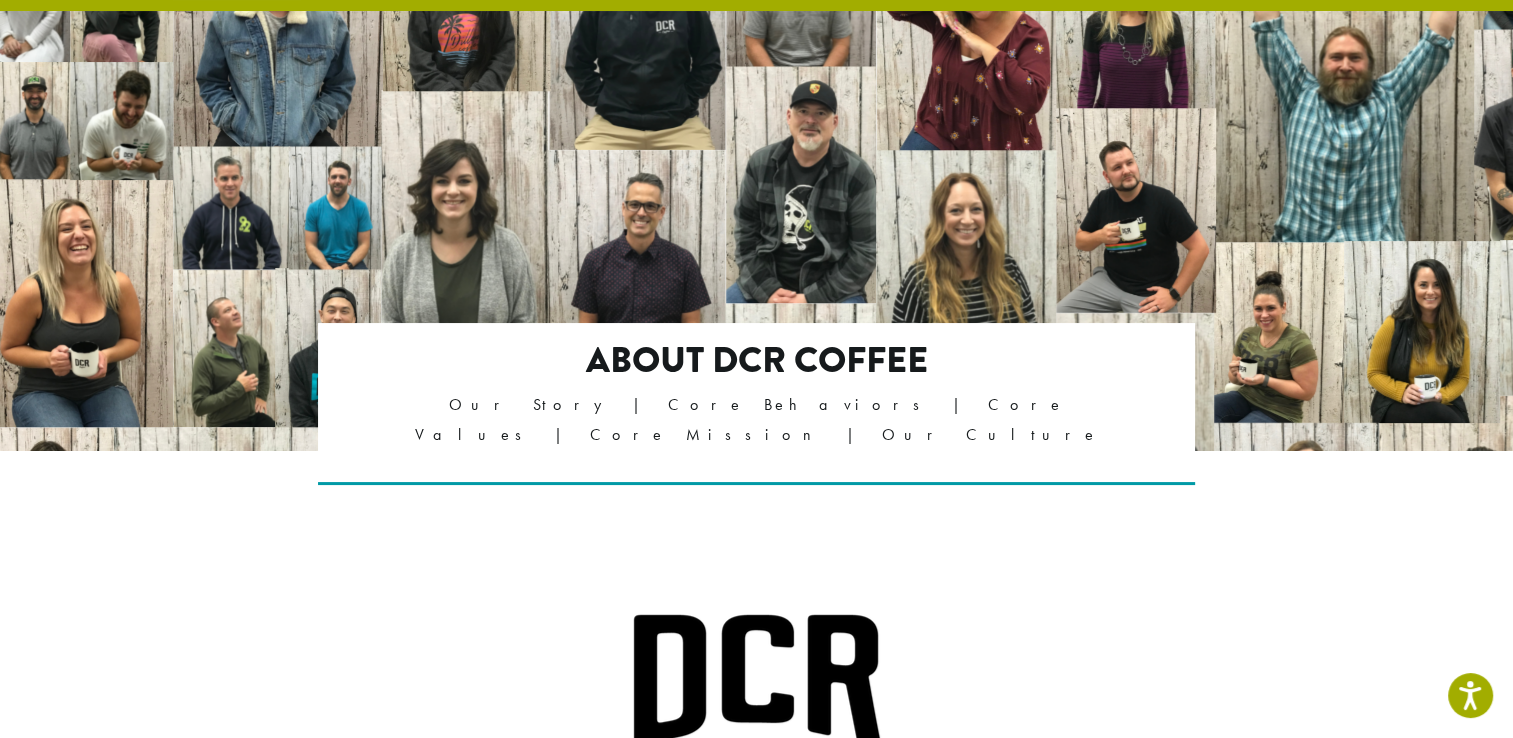 scroll, scrollTop: 0, scrollLeft: 0, axis: both 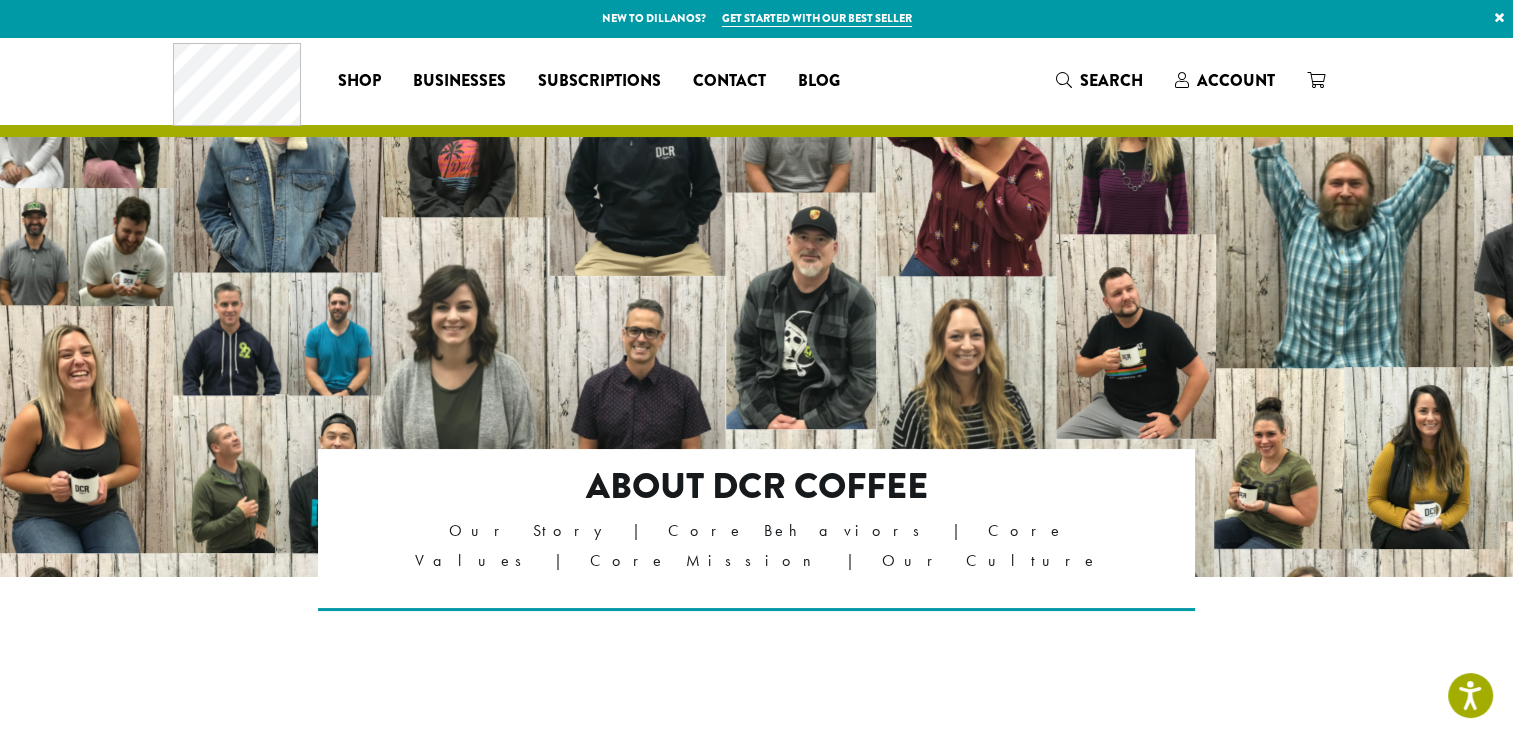 click on "About DCR Coffee" at bounding box center (756, 486) 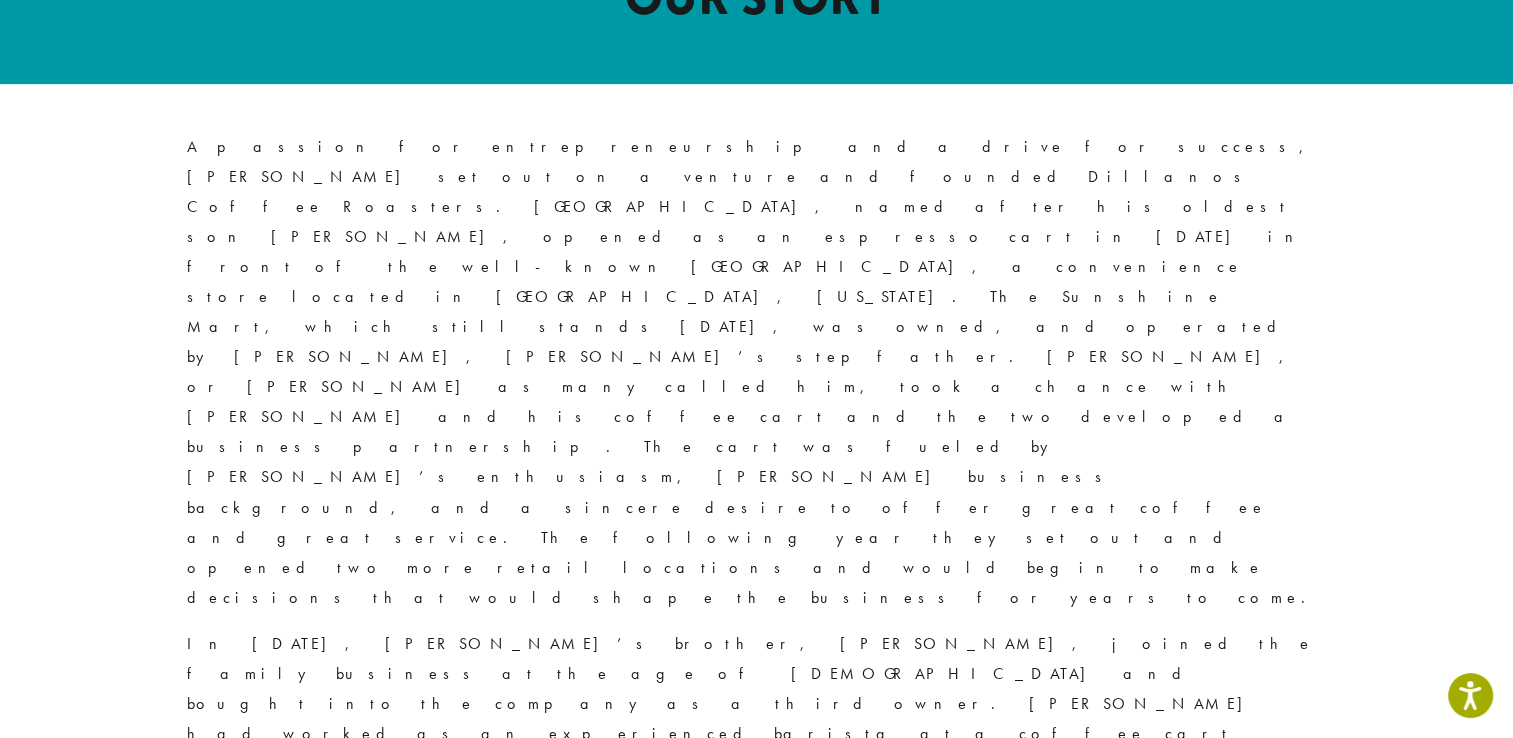 scroll, scrollTop: 1044, scrollLeft: 0, axis: vertical 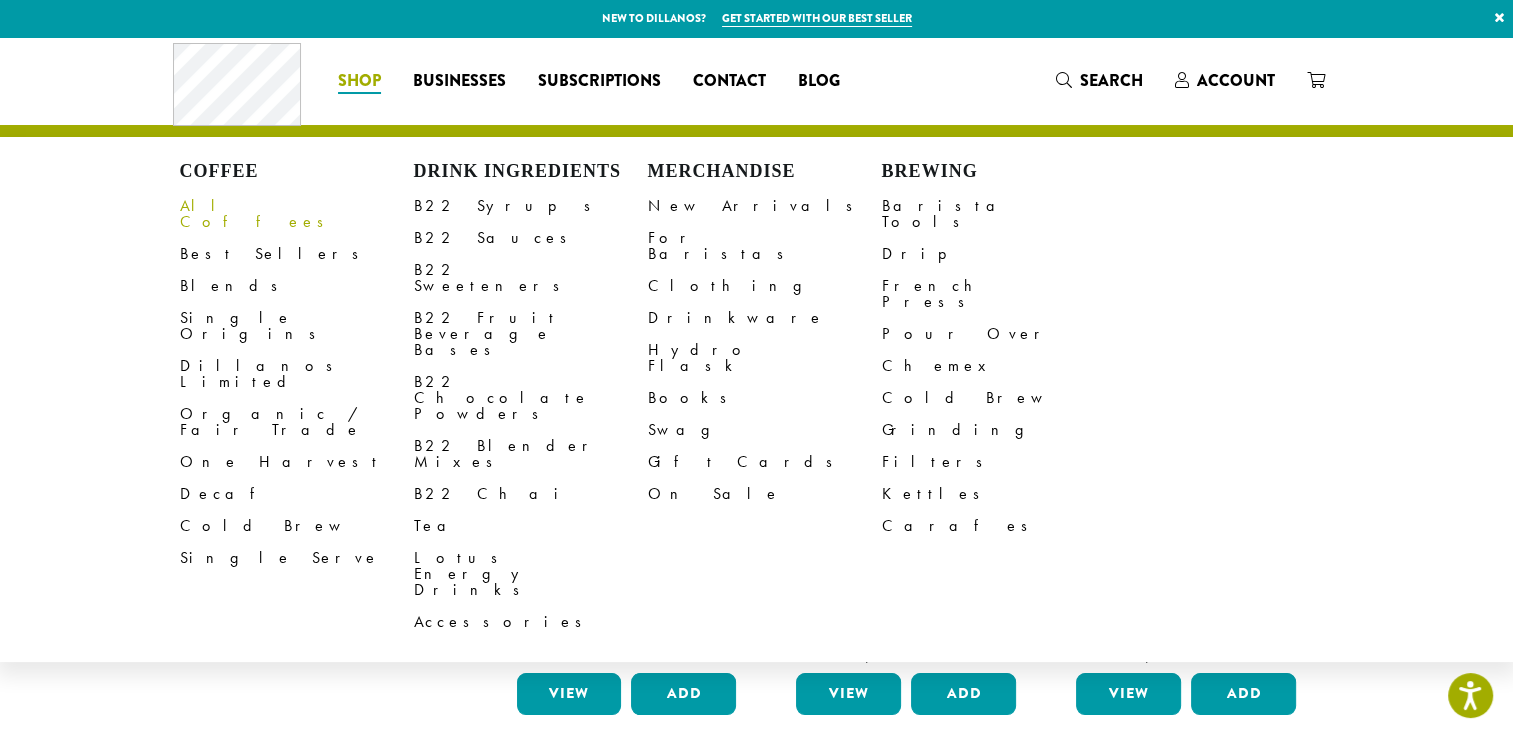 click on "All Coffees" at bounding box center (297, 214) 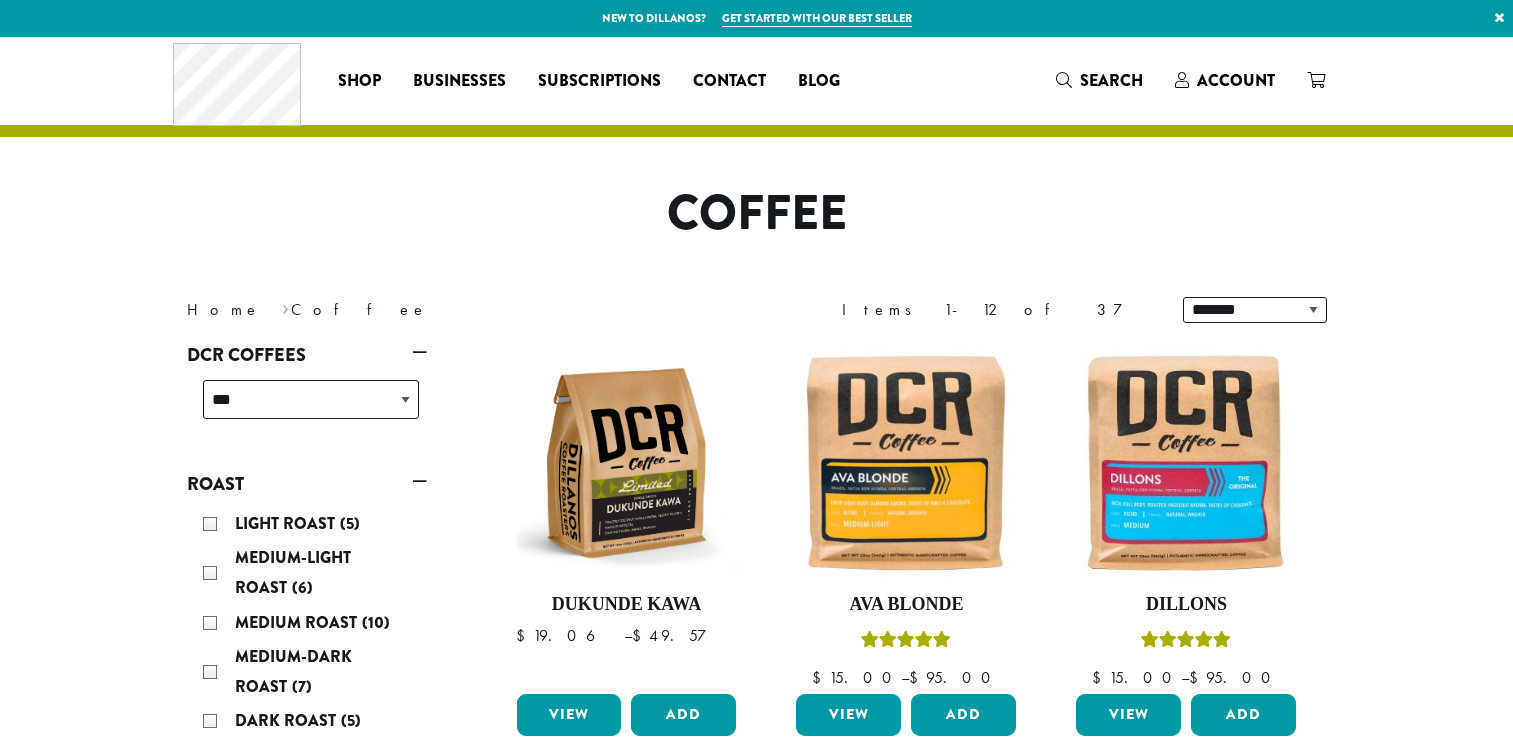 scroll, scrollTop: 0, scrollLeft: 0, axis: both 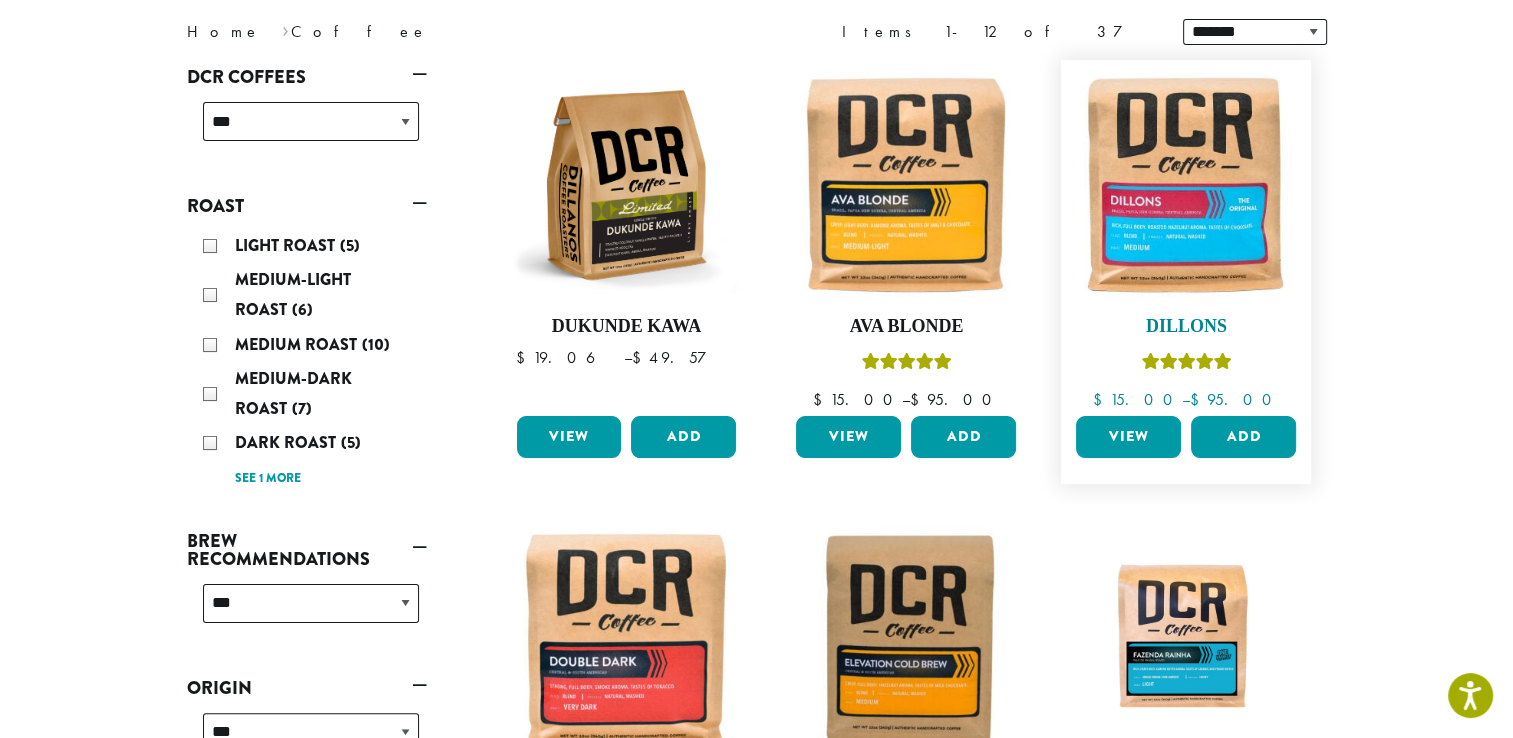 click at bounding box center (1186, 185) 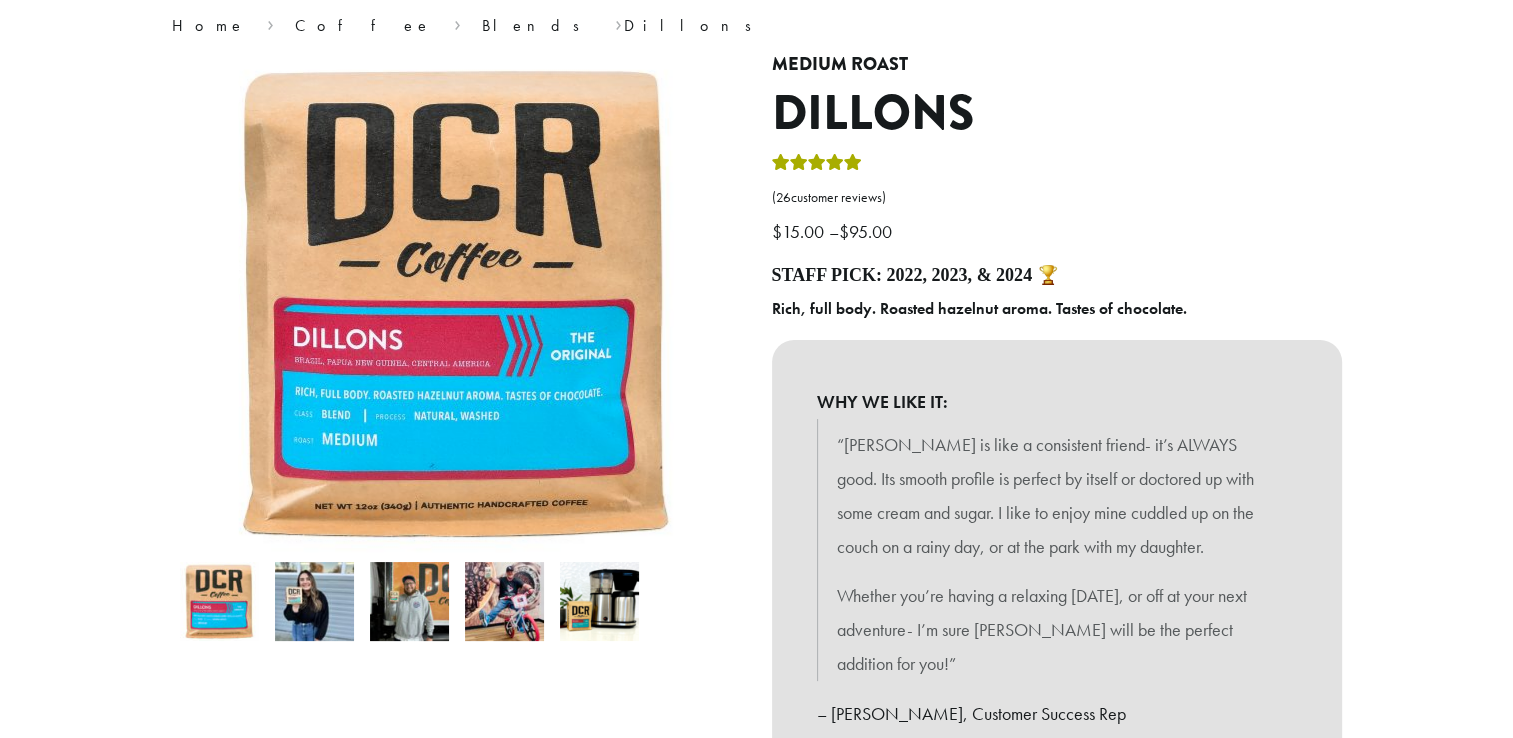 scroll, scrollTop: 172, scrollLeft: 0, axis: vertical 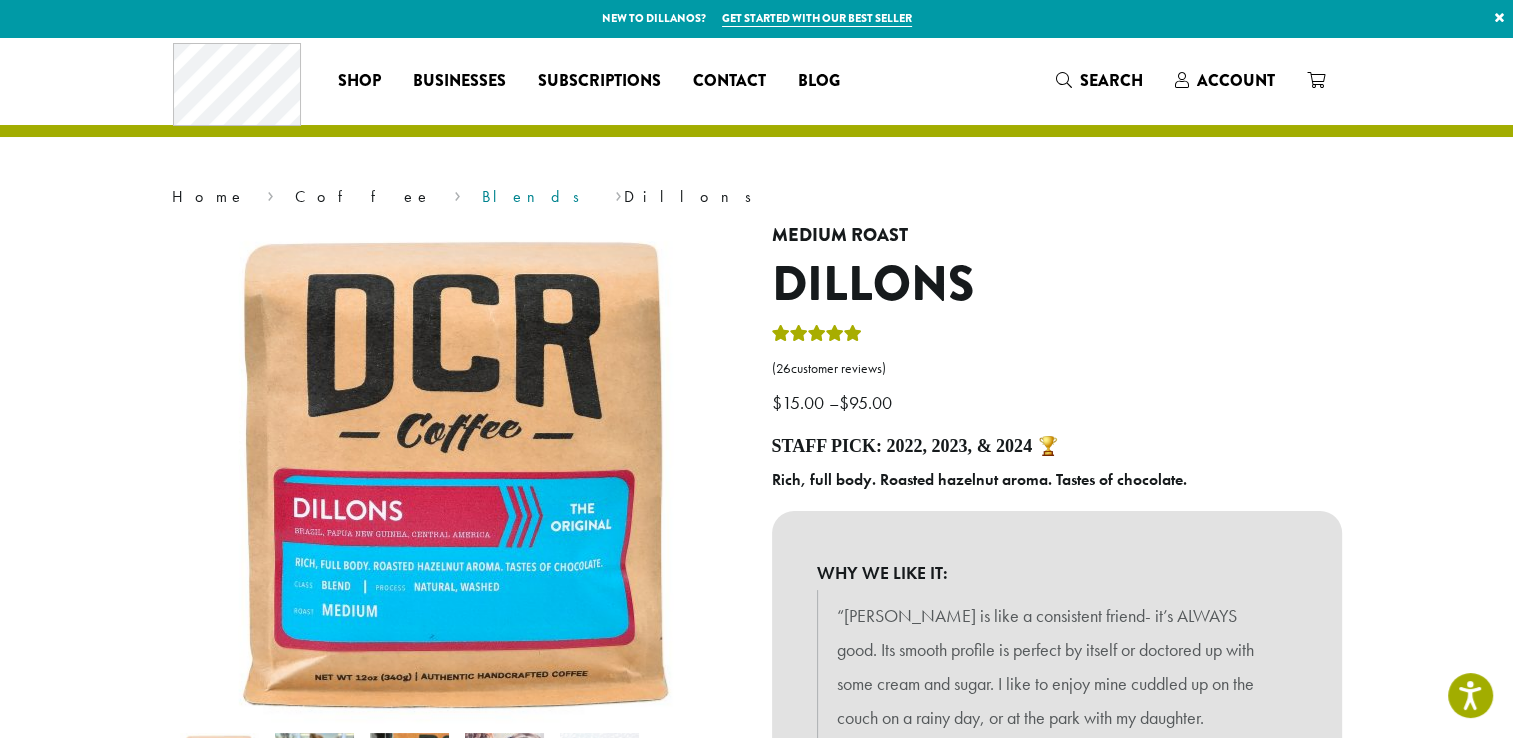 click on "Blends" at bounding box center [537, 196] 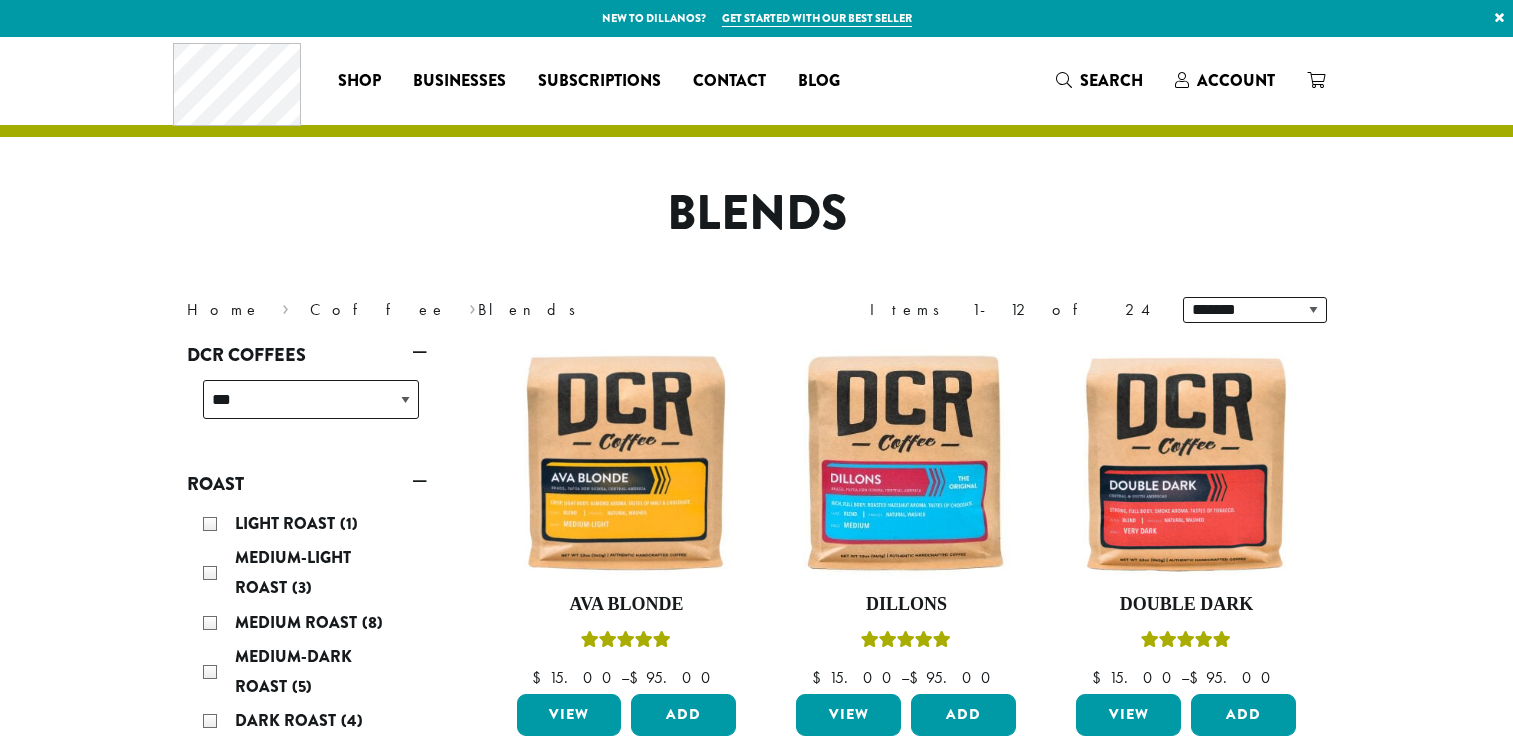 scroll, scrollTop: 0, scrollLeft: 0, axis: both 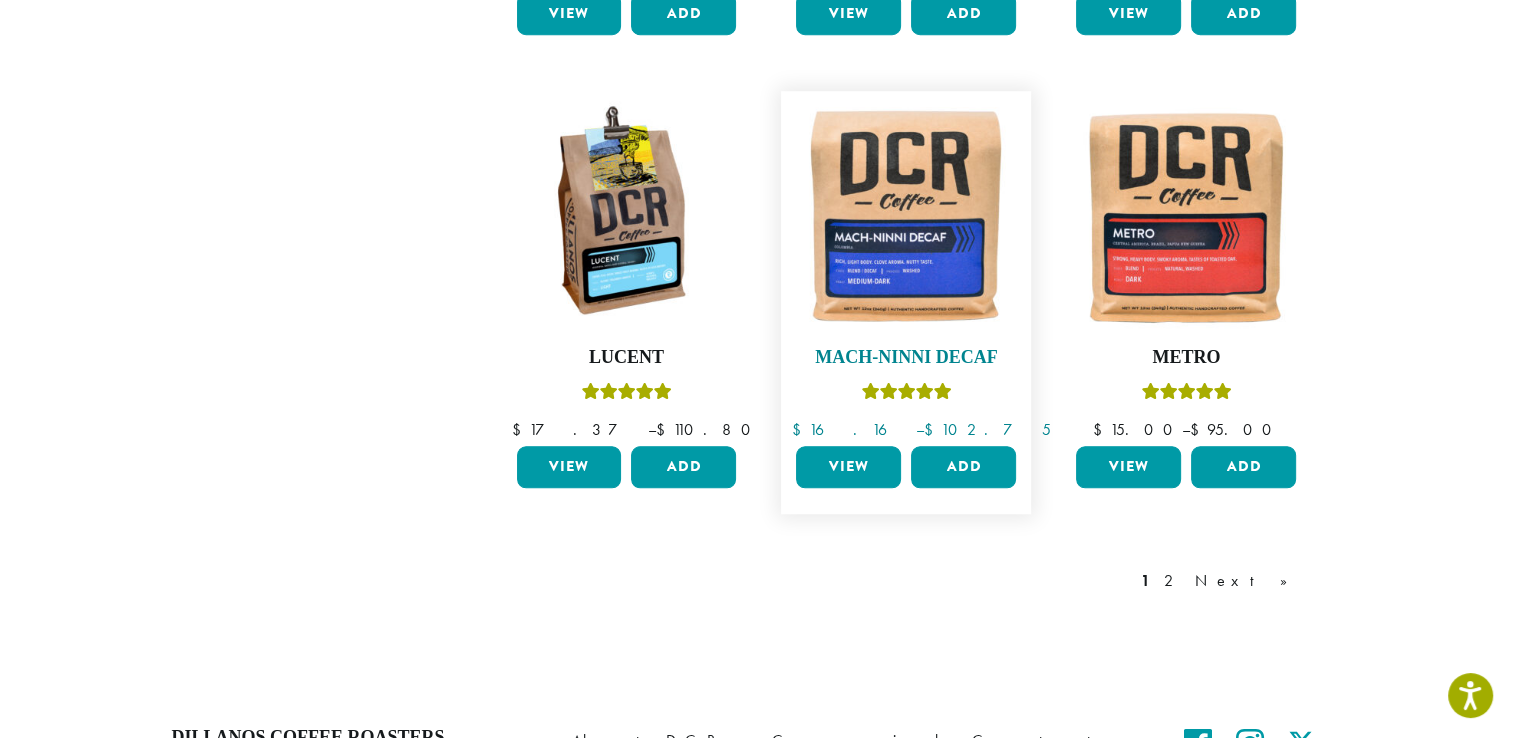 click on "Mach-Ninni Decaf
$ 16.16  –  $ 102.75" at bounding box center (906, 270) 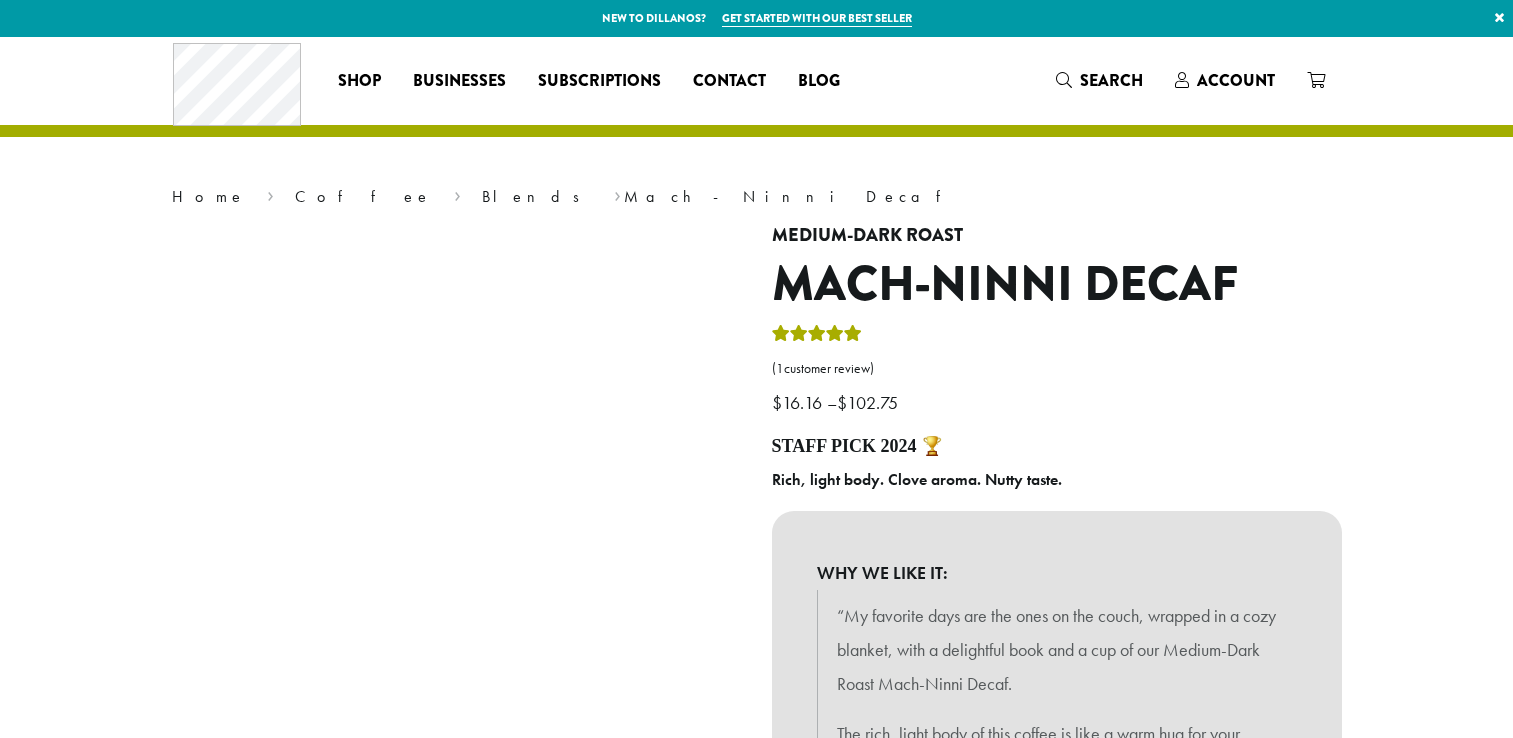scroll, scrollTop: 0, scrollLeft: 0, axis: both 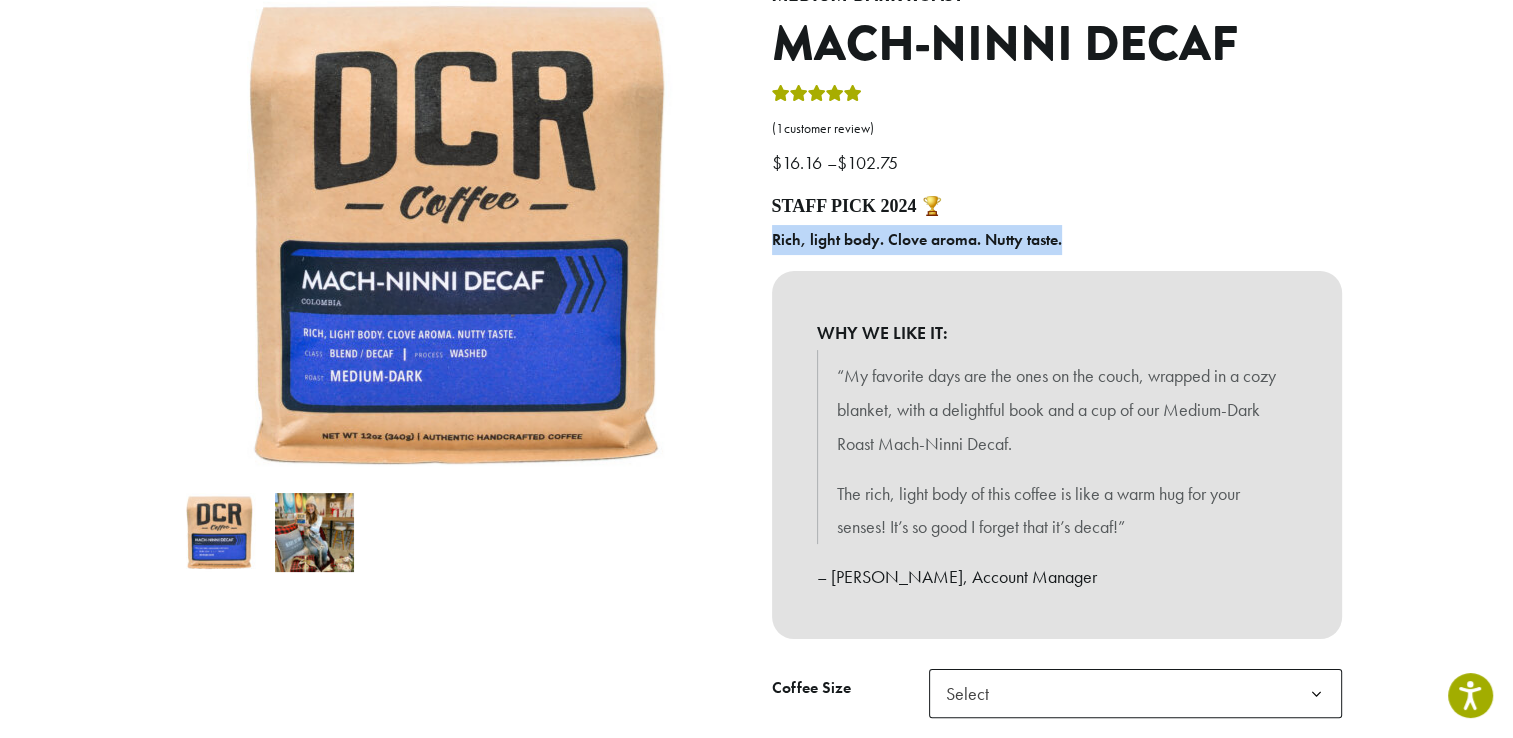 drag, startPoint x: 775, startPoint y: 243, endPoint x: 1071, endPoint y: 226, distance: 296.48776 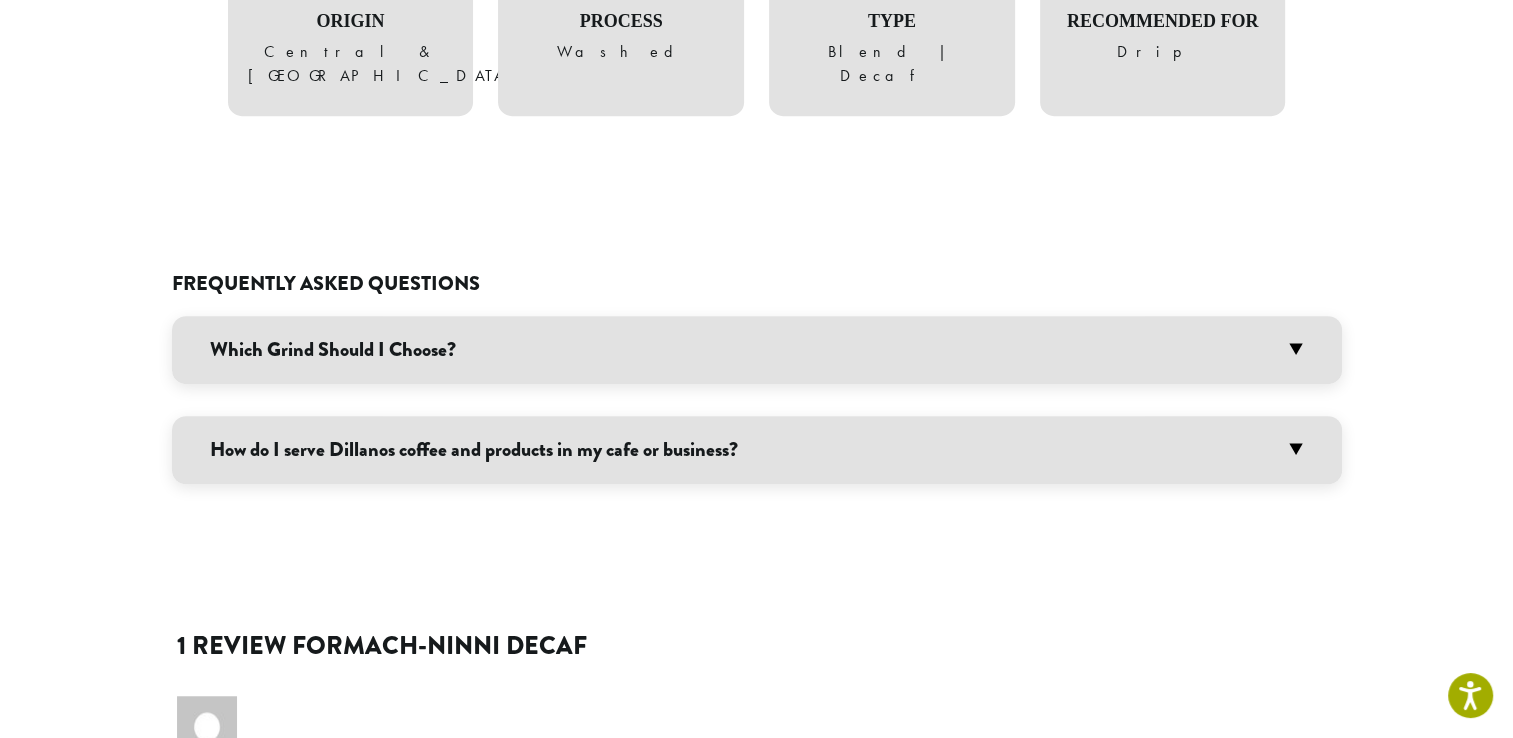 scroll, scrollTop: 1311, scrollLeft: 0, axis: vertical 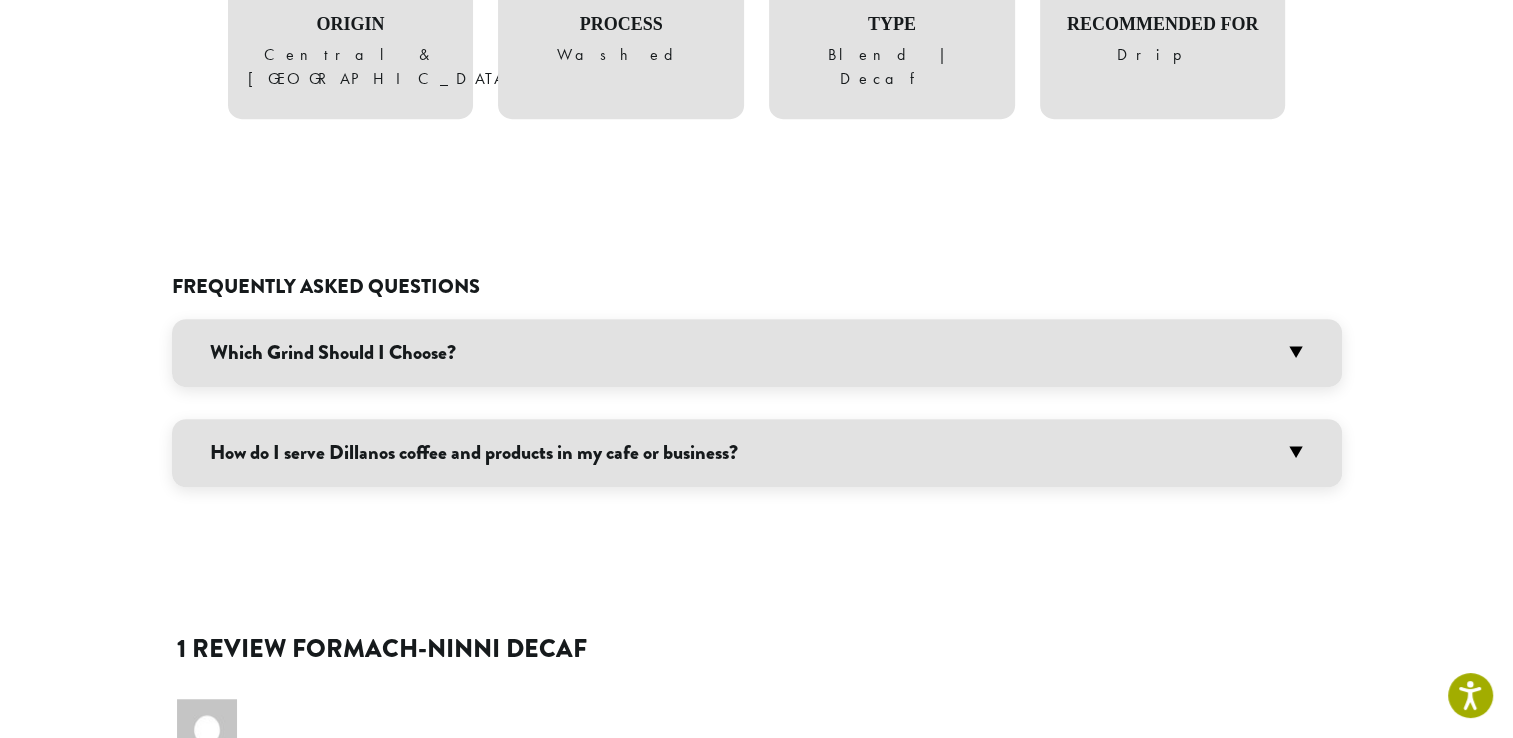 click on "Which Grind Should I Choose?" at bounding box center (757, 353) 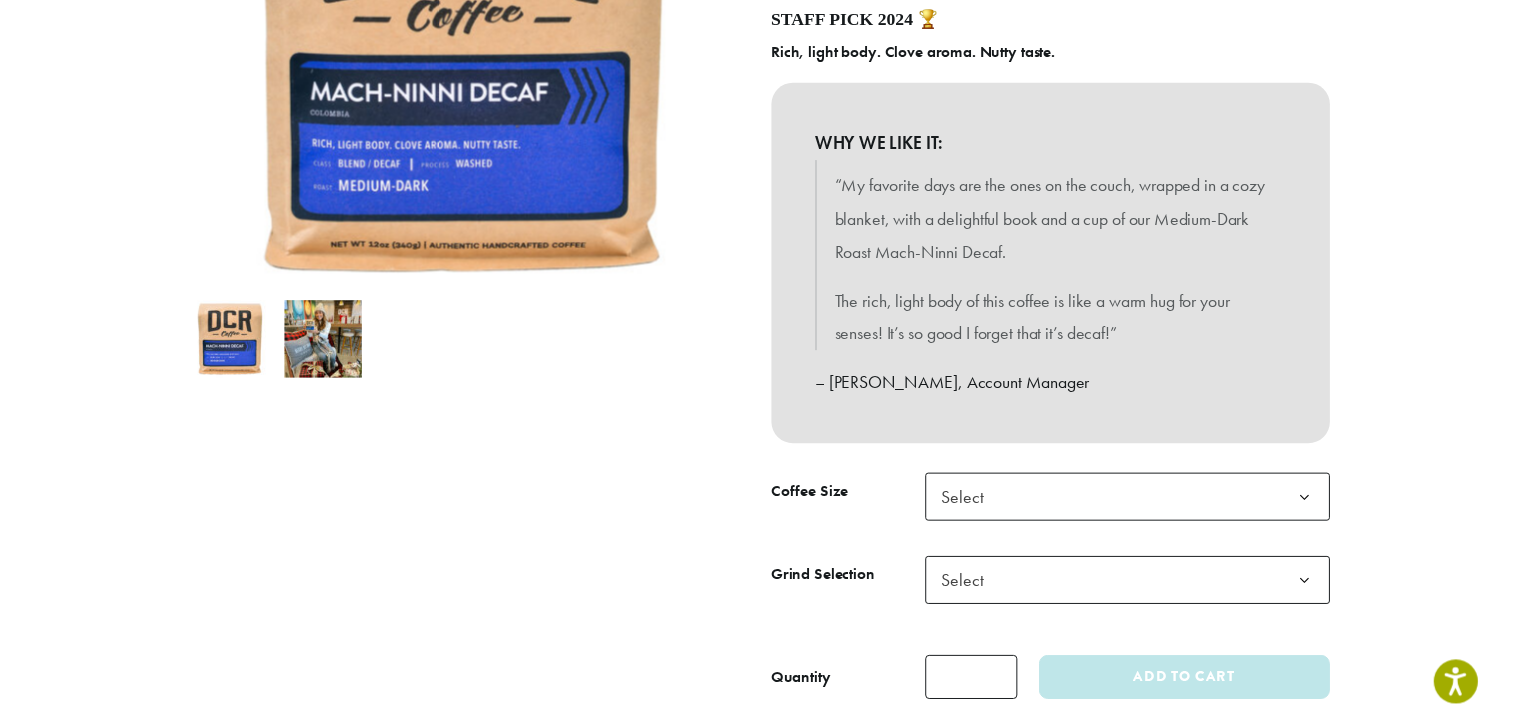 scroll, scrollTop: 403, scrollLeft: 0, axis: vertical 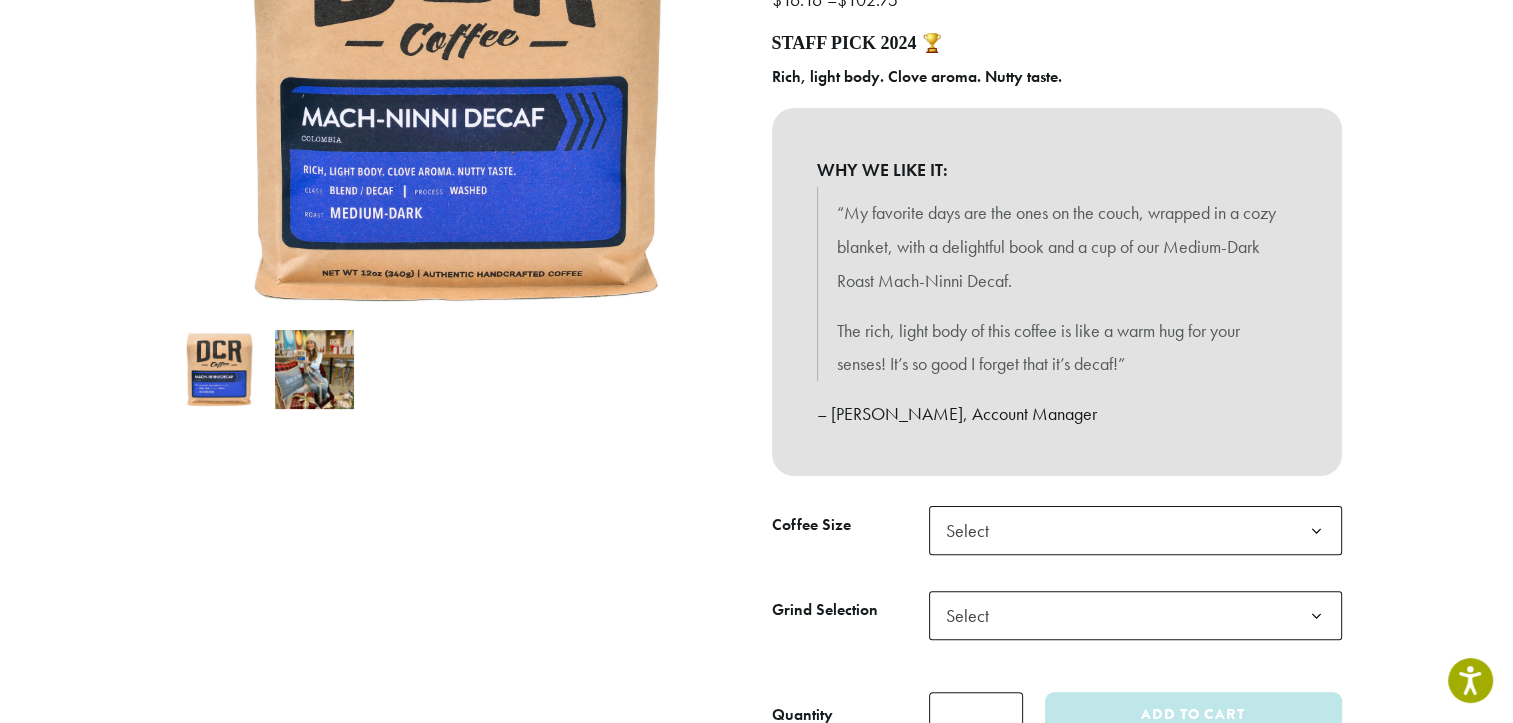 click on "Select" 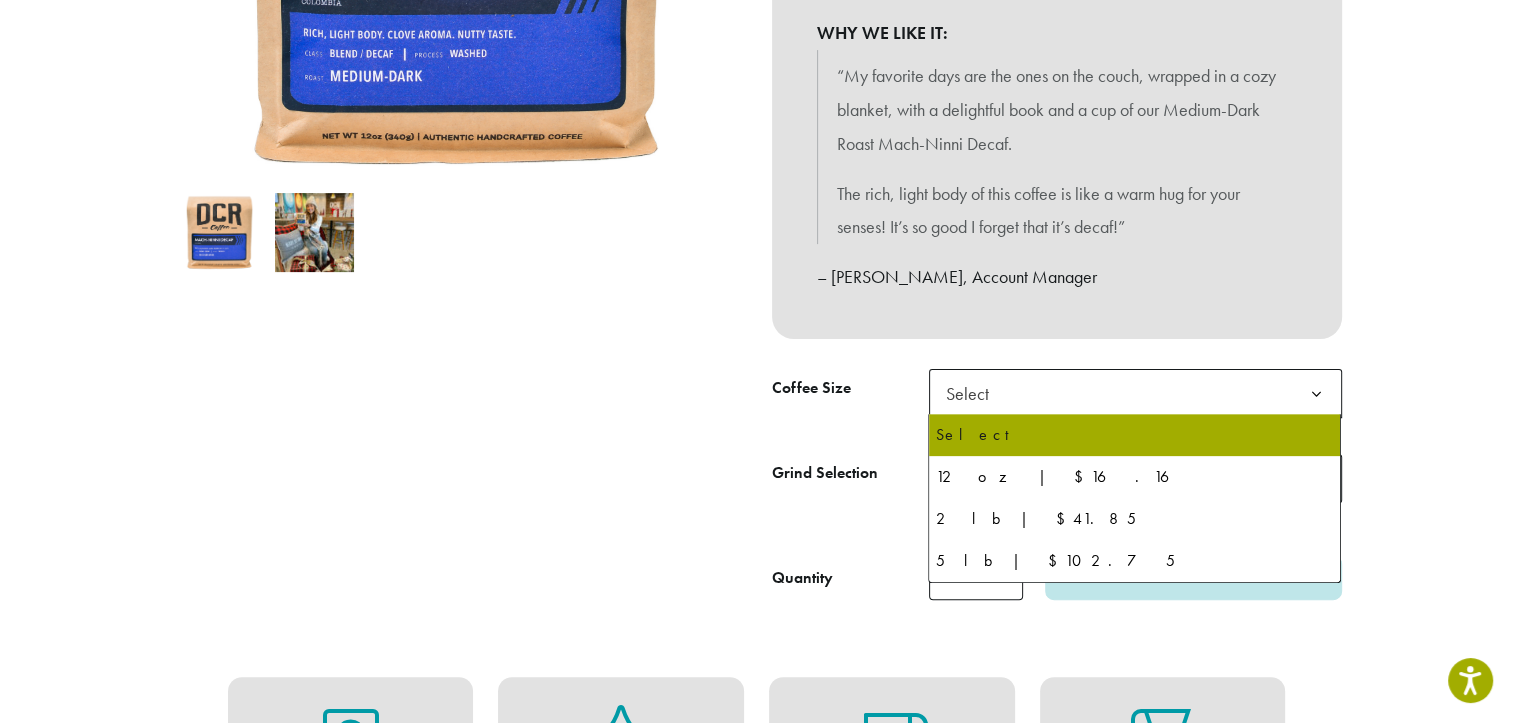 scroll, scrollTop: 554, scrollLeft: 0, axis: vertical 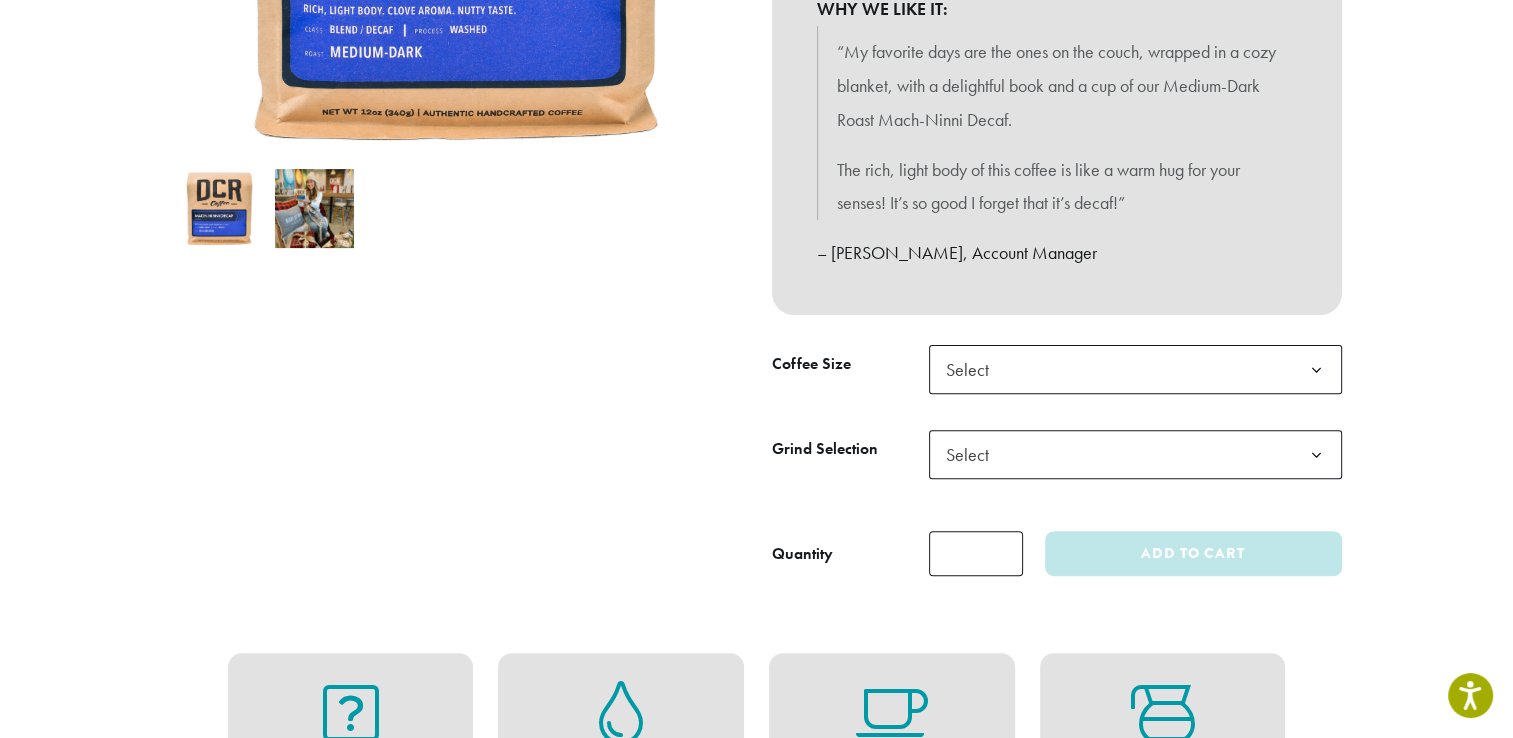 drag, startPoint x: 550, startPoint y: 382, endPoint x: 599, endPoint y: 114, distance: 272.44266 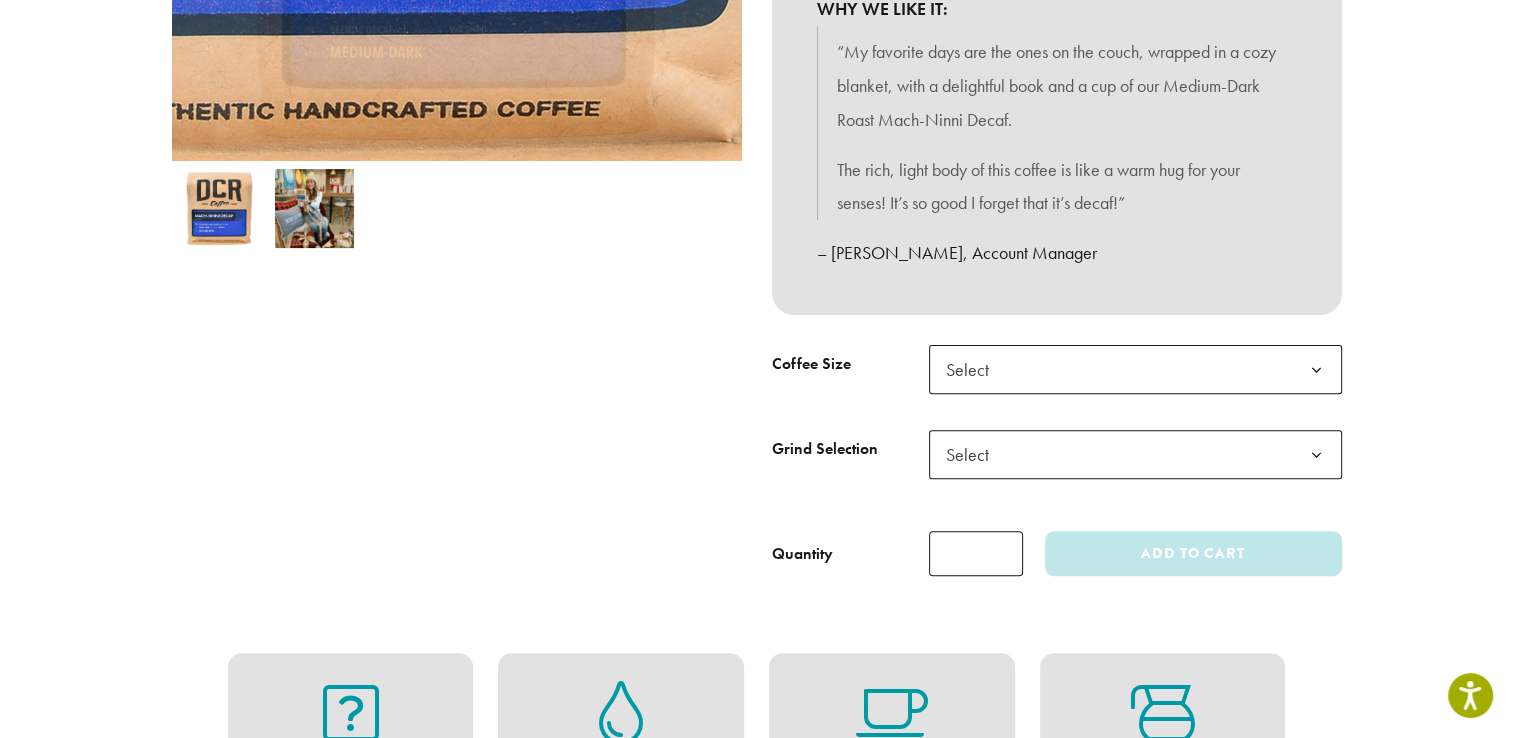 drag, startPoint x: 599, startPoint y: 114, endPoint x: 214, endPoint y: 246, distance: 407 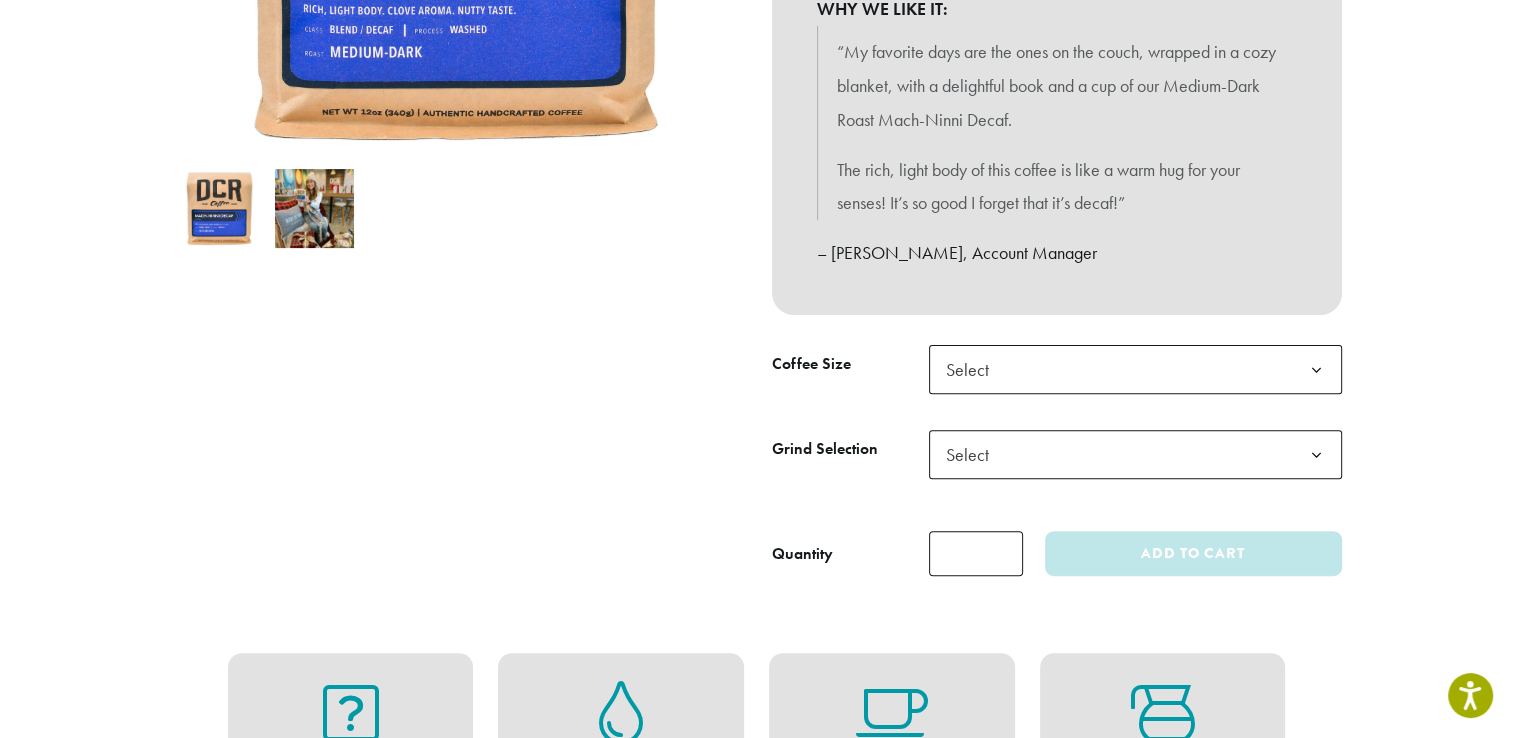 drag, startPoint x: 212, startPoint y: 193, endPoint x: 224, endPoint y: 218, distance: 27.730848 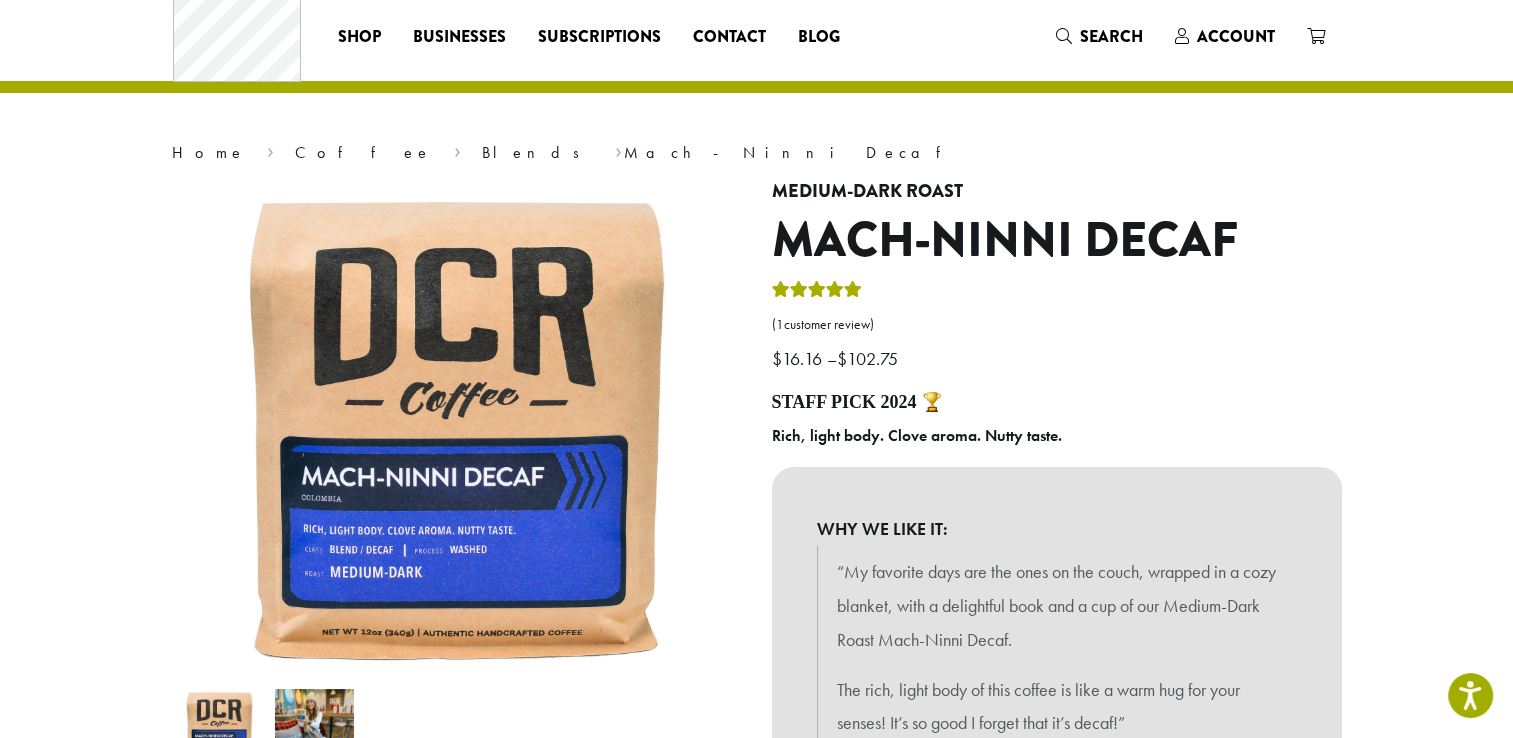 scroll, scrollTop: 0, scrollLeft: 0, axis: both 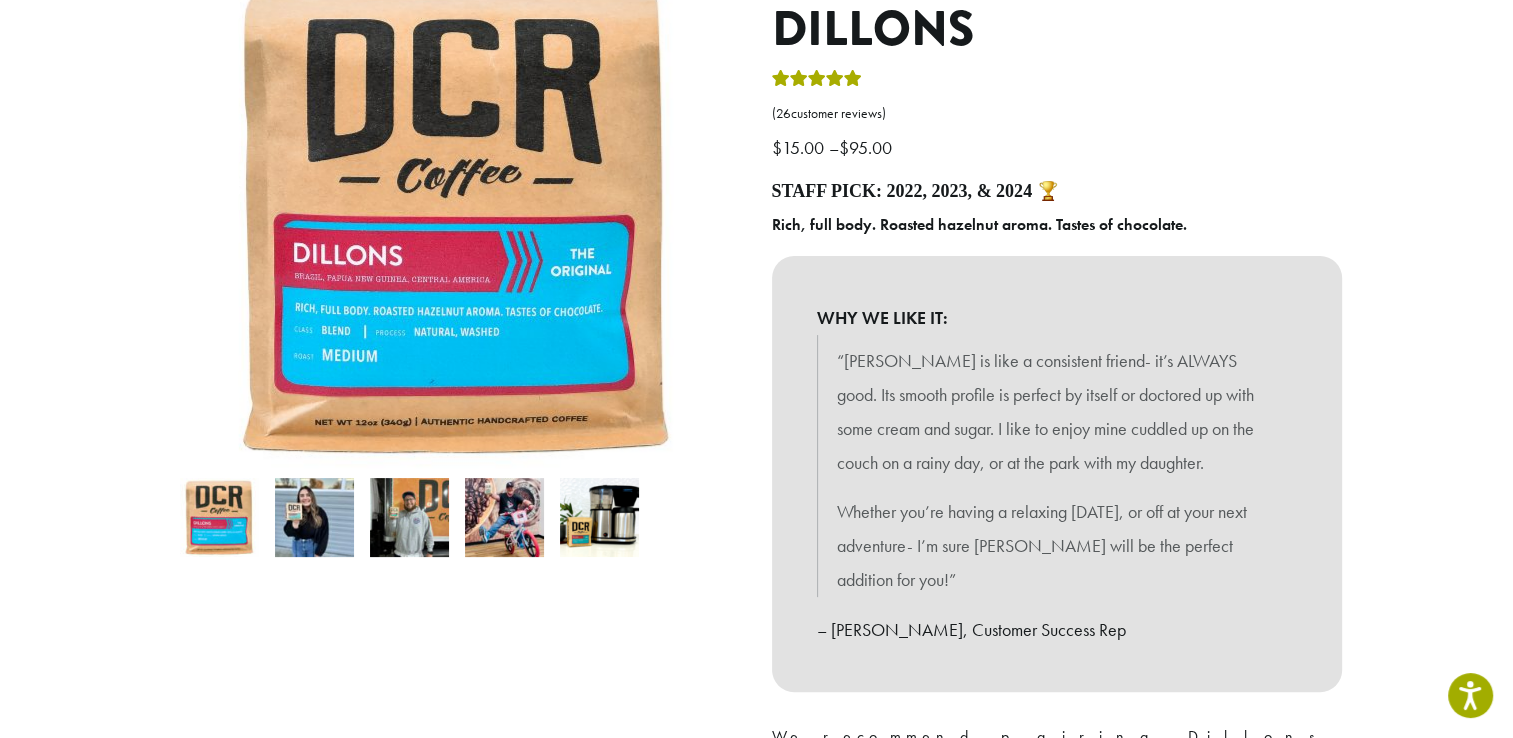 click at bounding box center [219, 517] 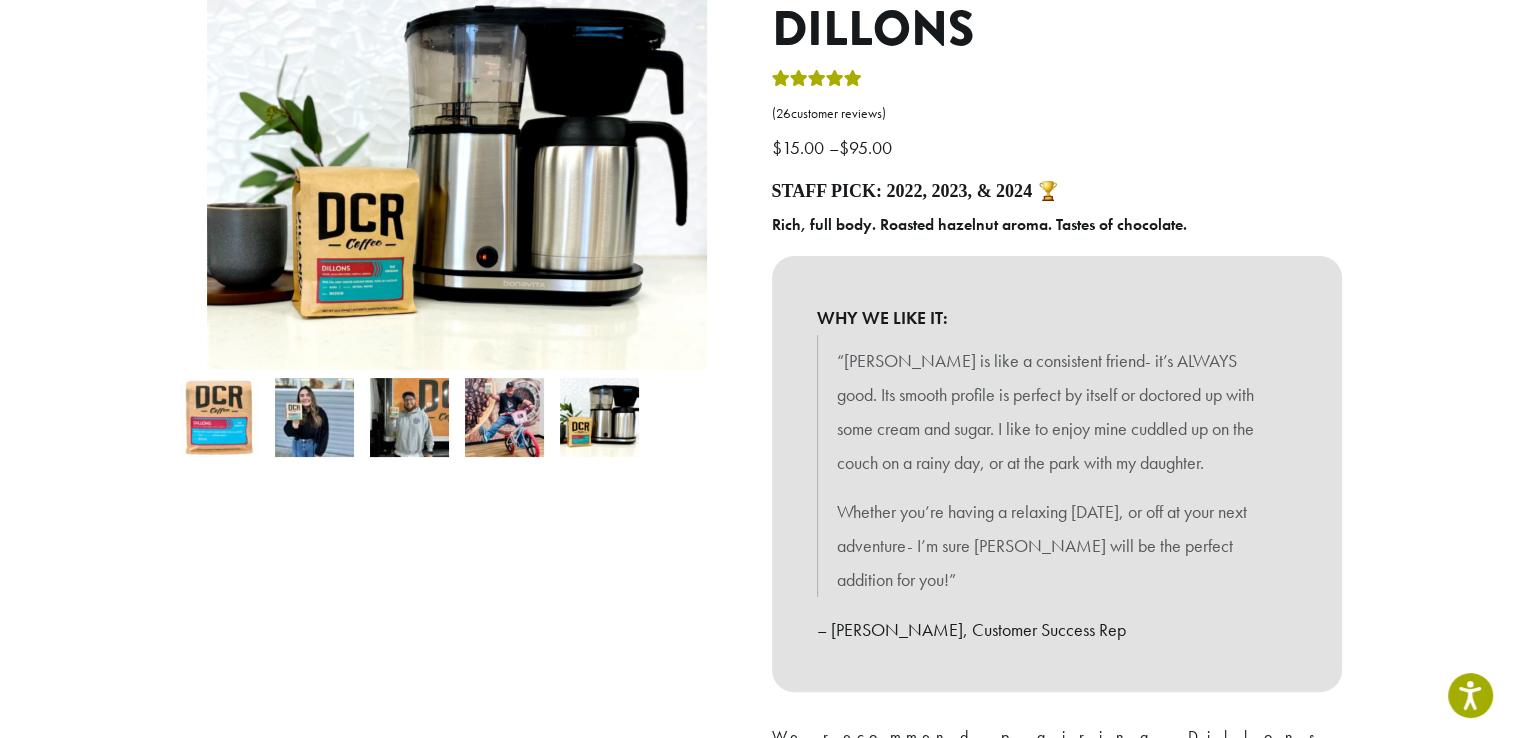 click at bounding box center (409, 417) 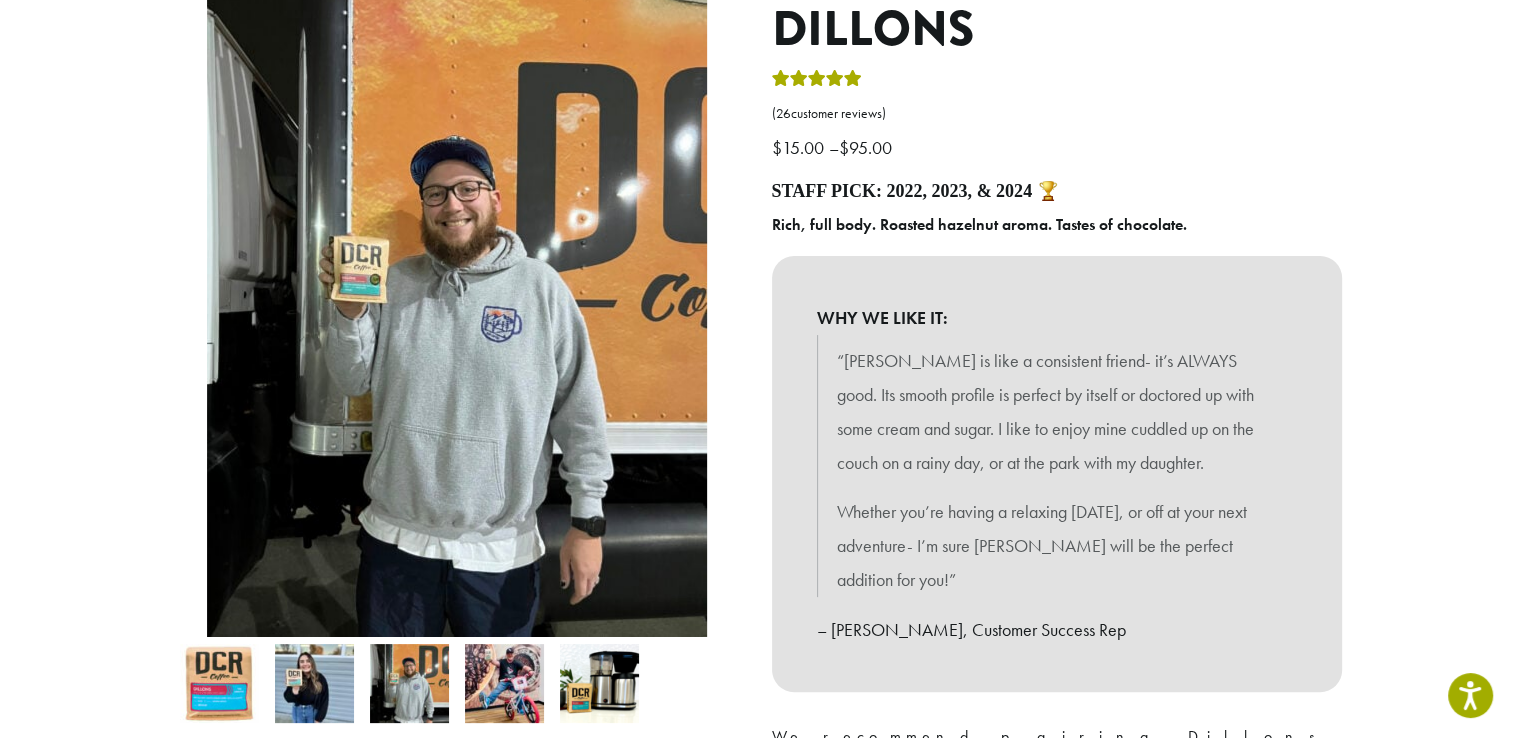 click at bounding box center (219, 683) 